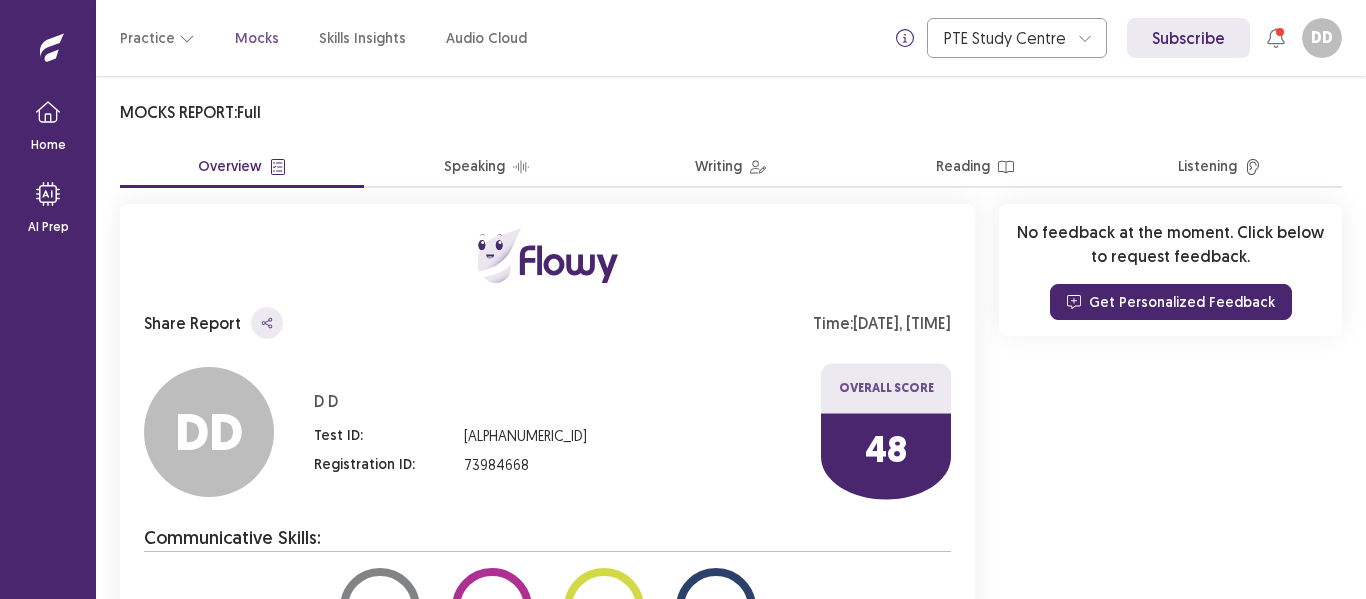 scroll, scrollTop: 0, scrollLeft: 0, axis: both 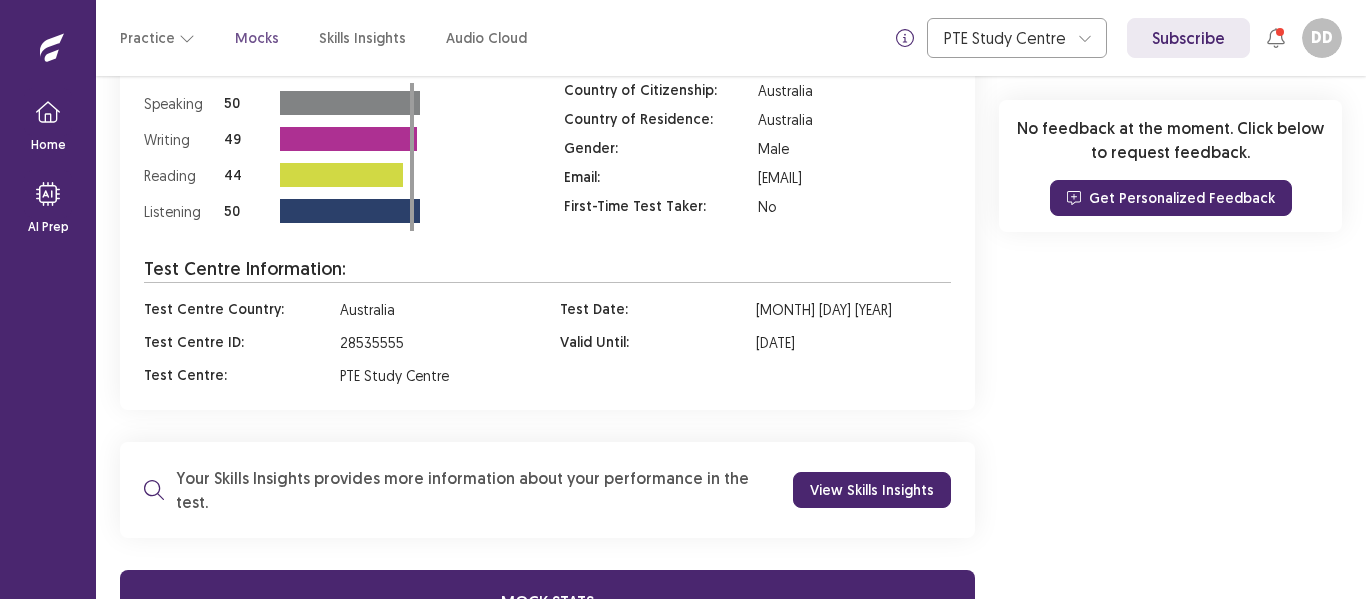 click on "View Skills Insights" at bounding box center (872, 490) 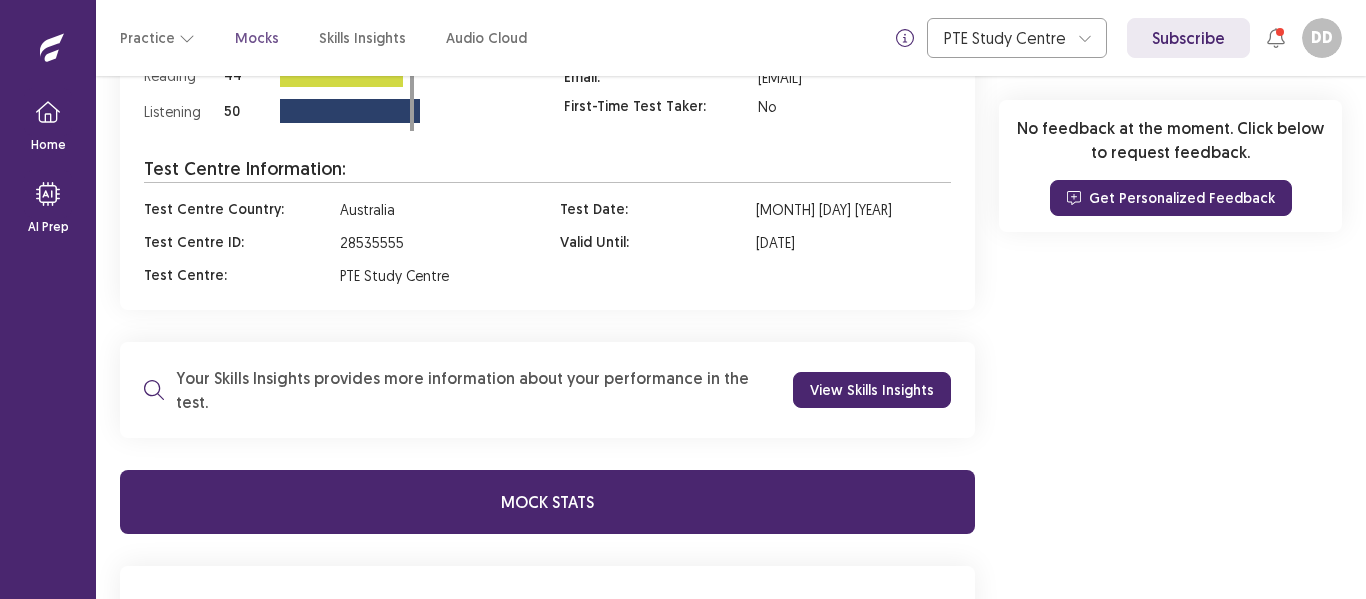 click on "View Skills Insights" at bounding box center (872, 390) 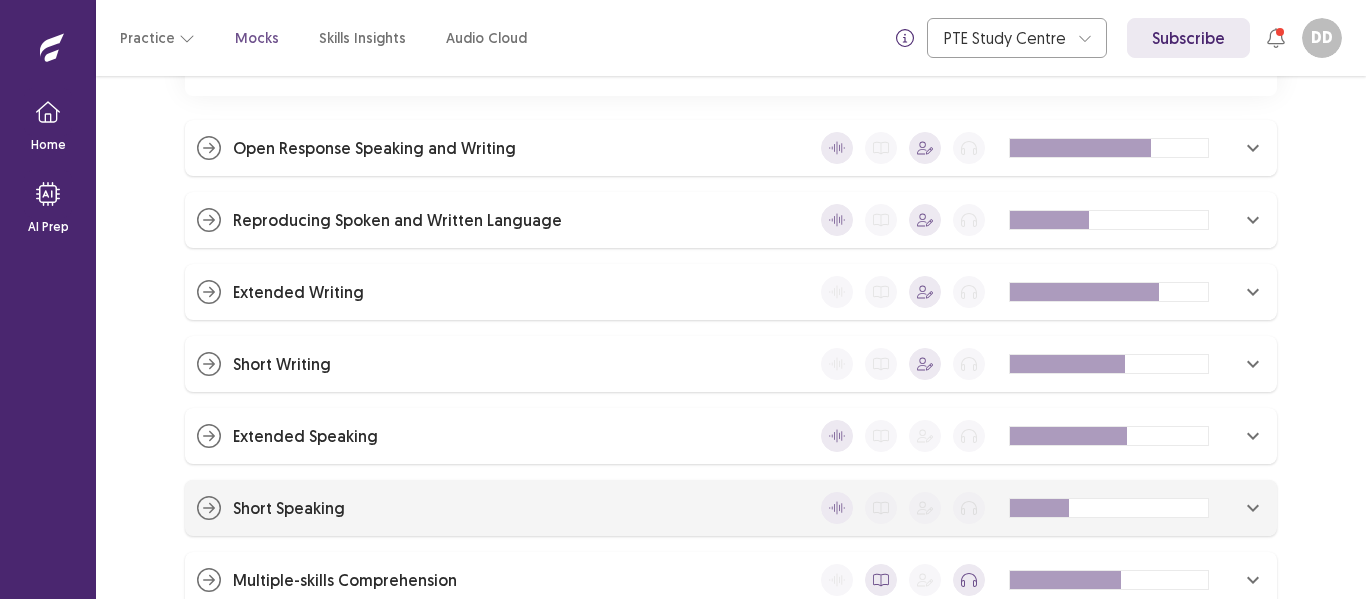 scroll, scrollTop: 405, scrollLeft: 0, axis: vertical 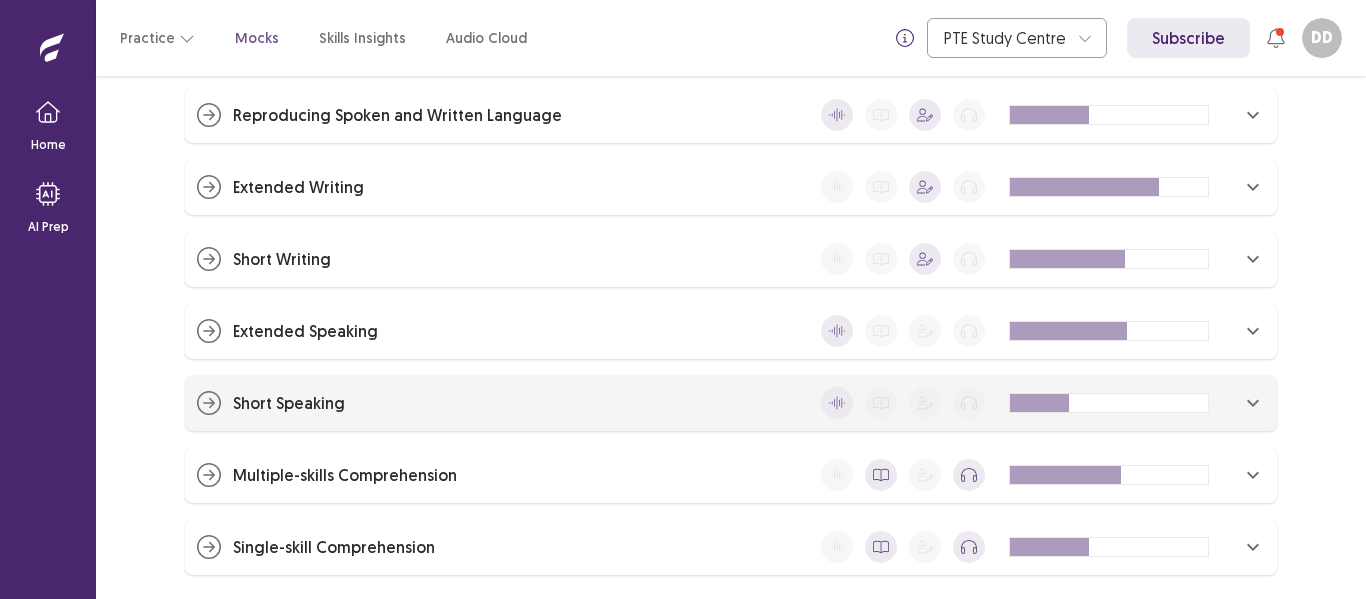 click 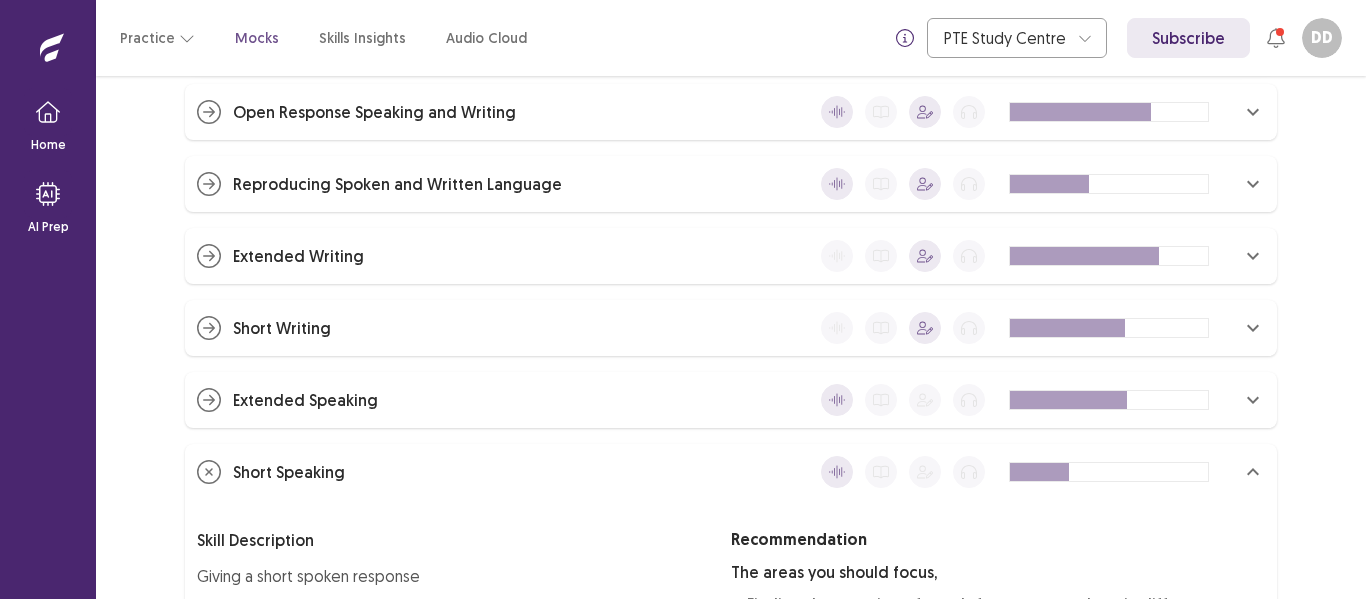 scroll, scrollTop: 0, scrollLeft: 0, axis: both 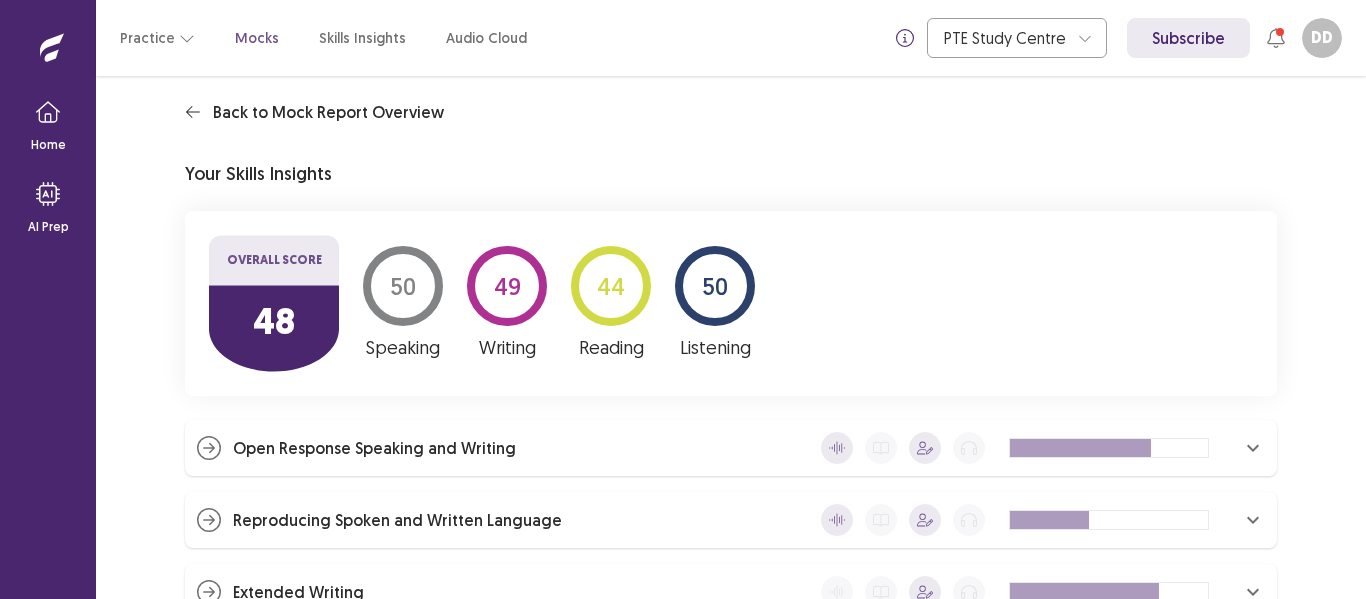 click on "Mocks" at bounding box center [257, 38] 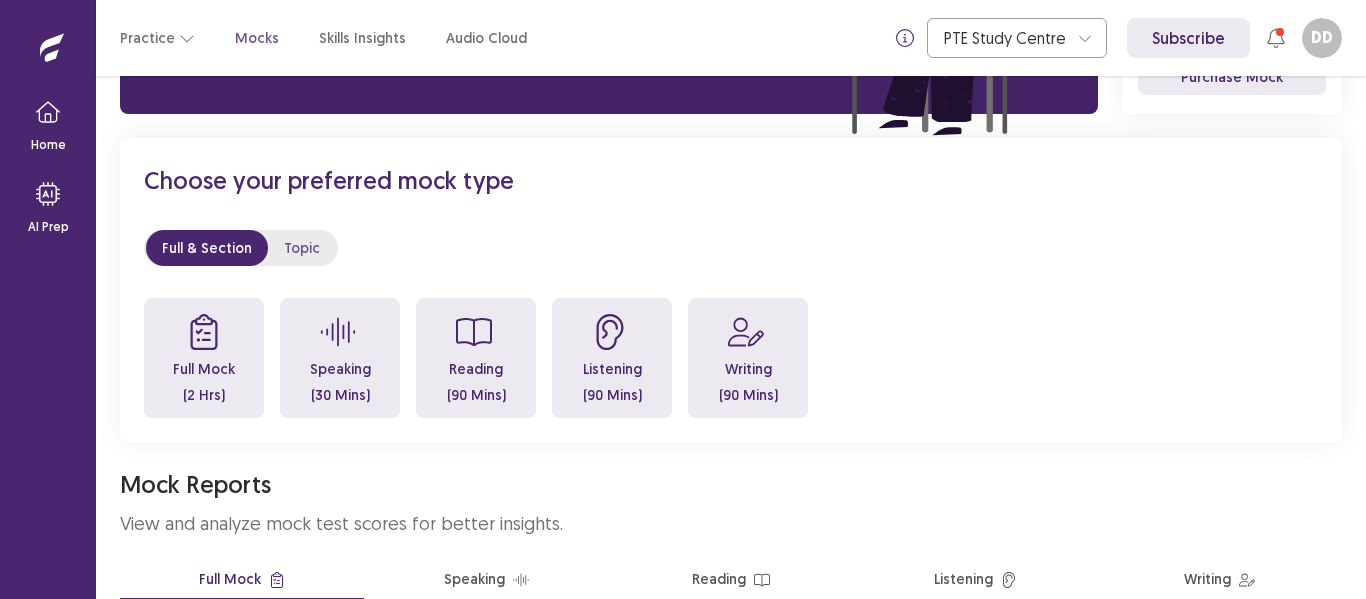 scroll, scrollTop: 584, scrollLeft: 0, axis: vertical 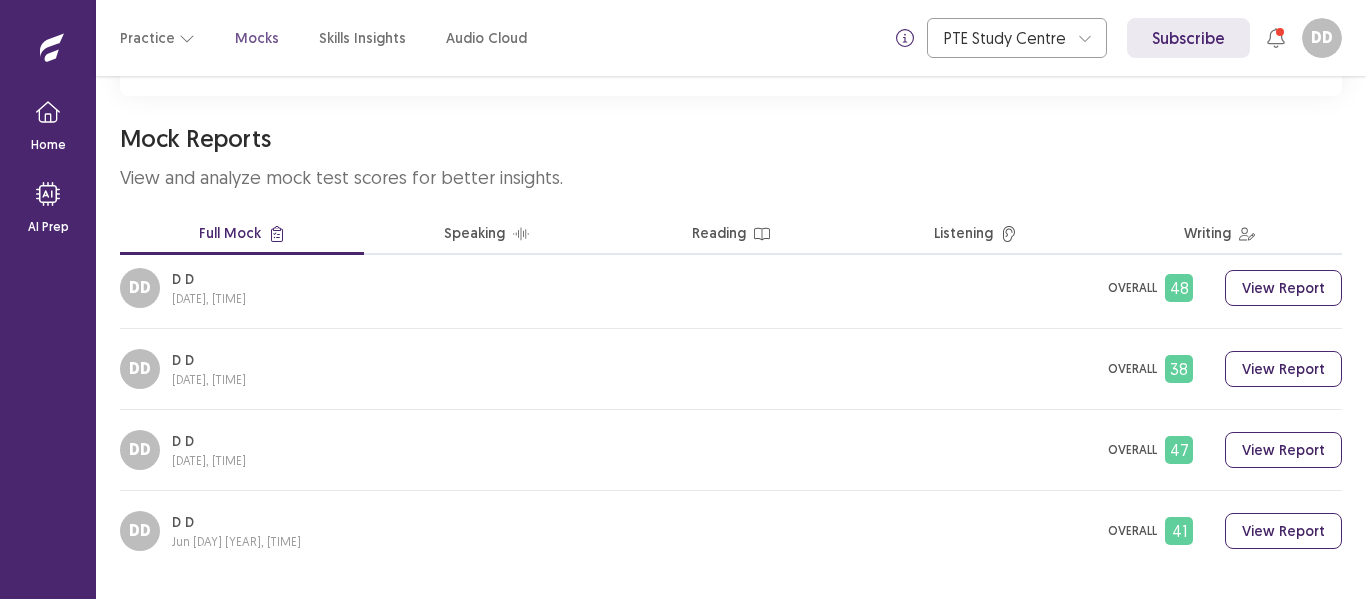 click on "View Report" at bounding box center [1283, 531] 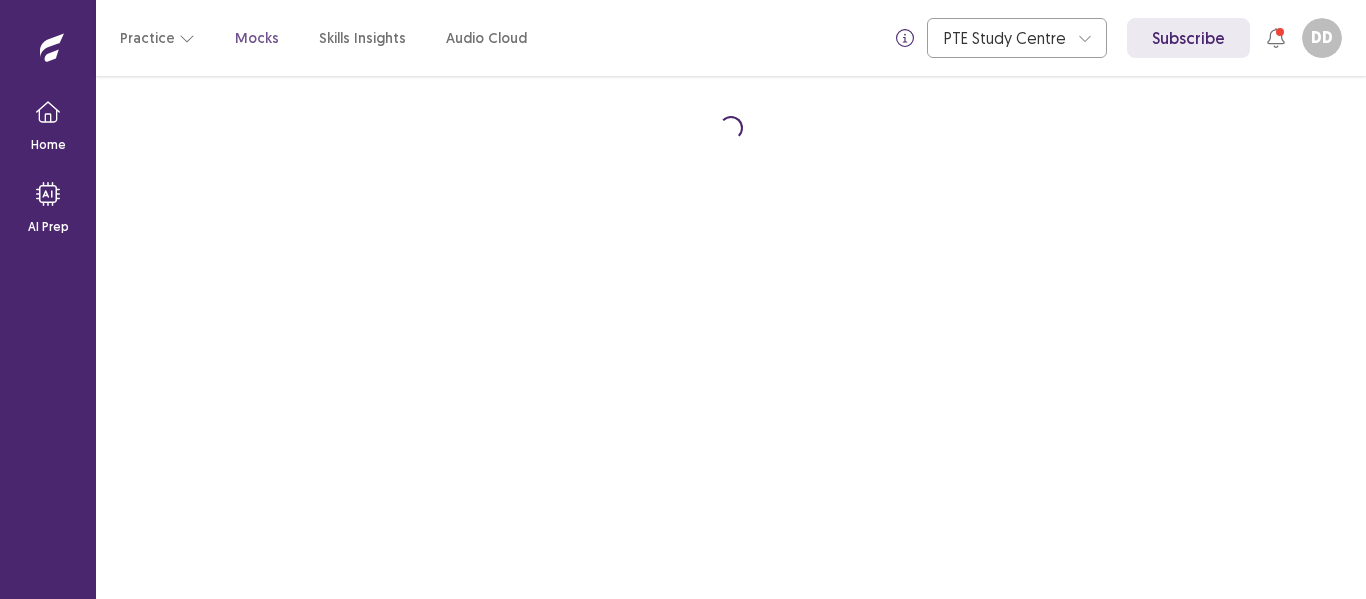 click on "Loading..." at bounding box center (731, 337) 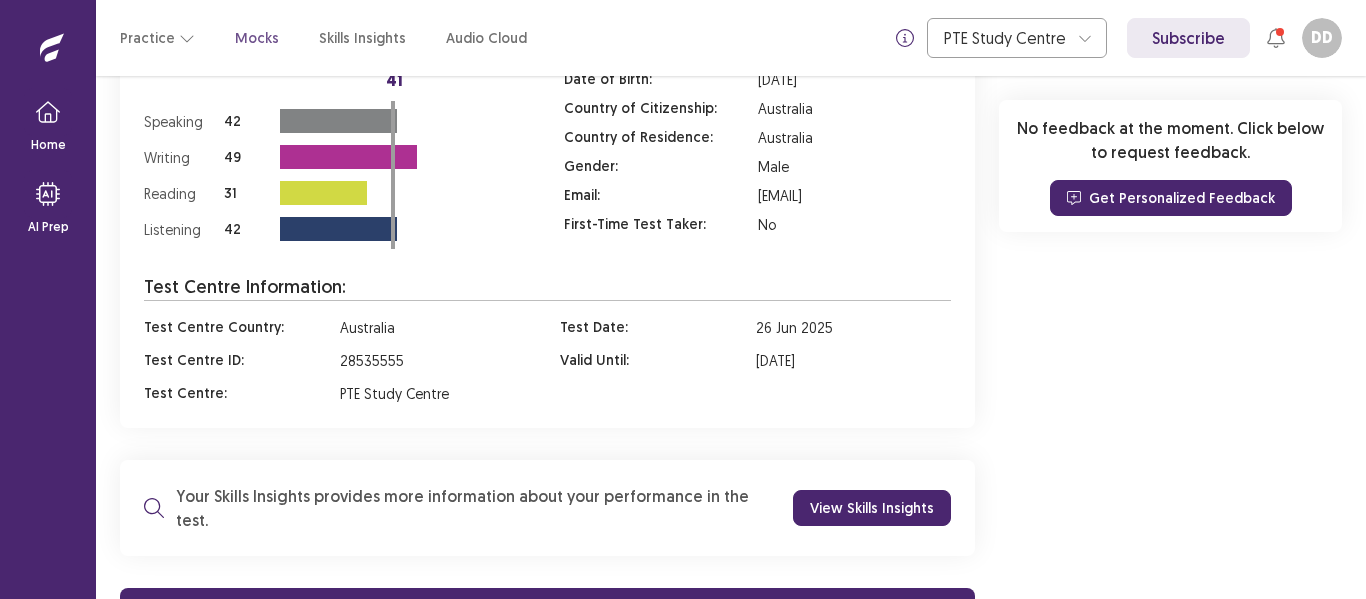 scroll, scrollTop: 1091, scrollLeft: 0, axis: vertical 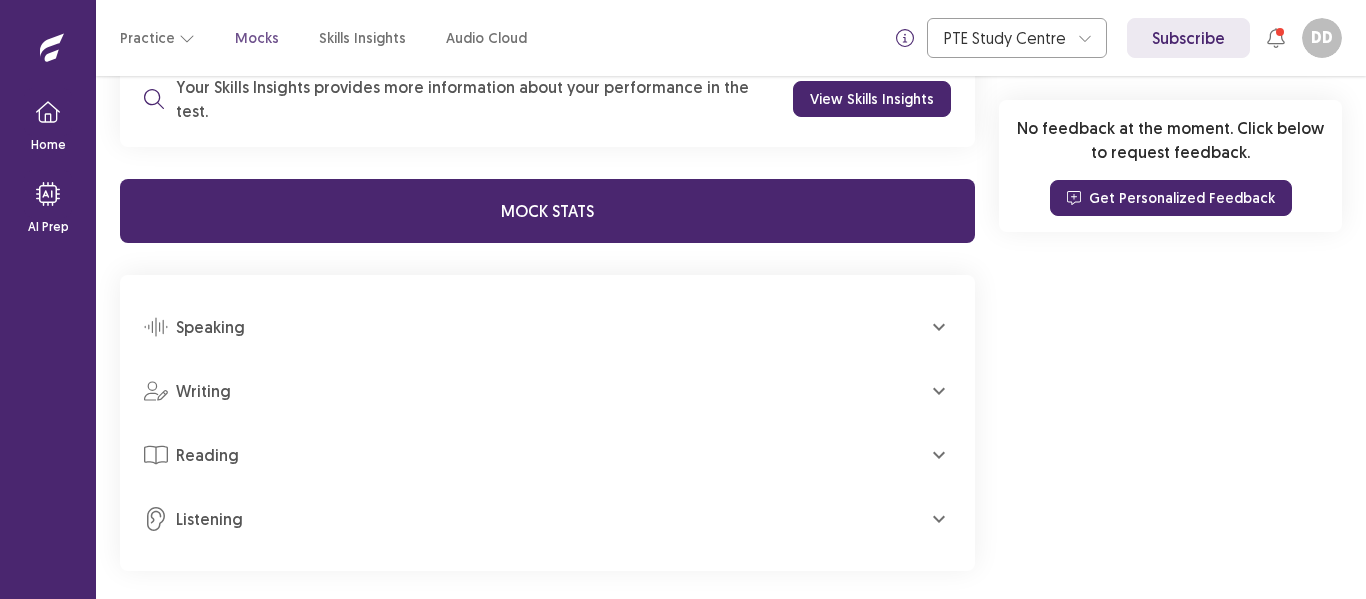 click 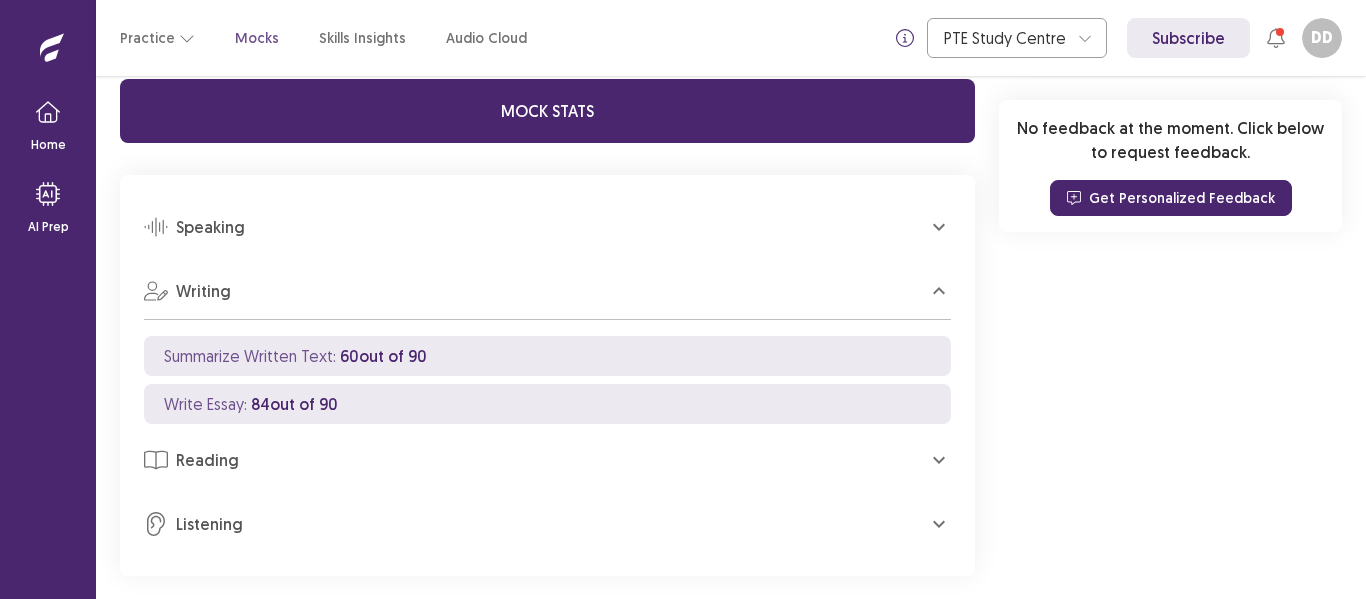 scroll, scrollTop: 1196, scrollLeft: 0, axis: vertical 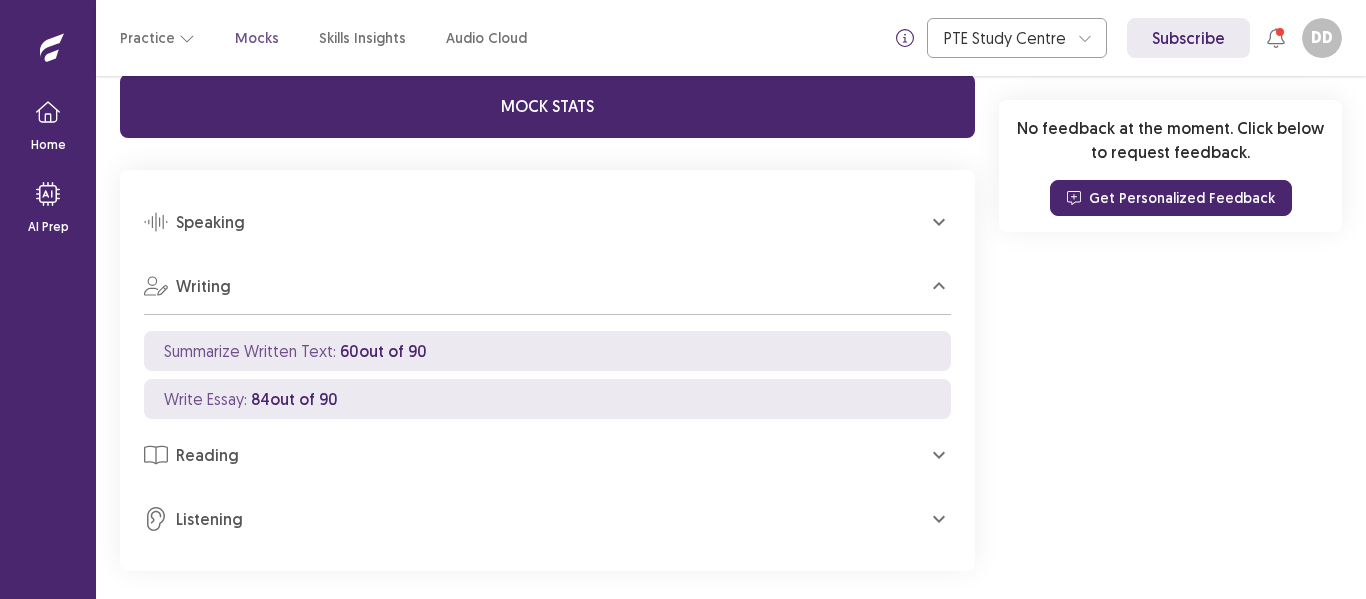 click on "Reading" at bounding box center (207, 455) 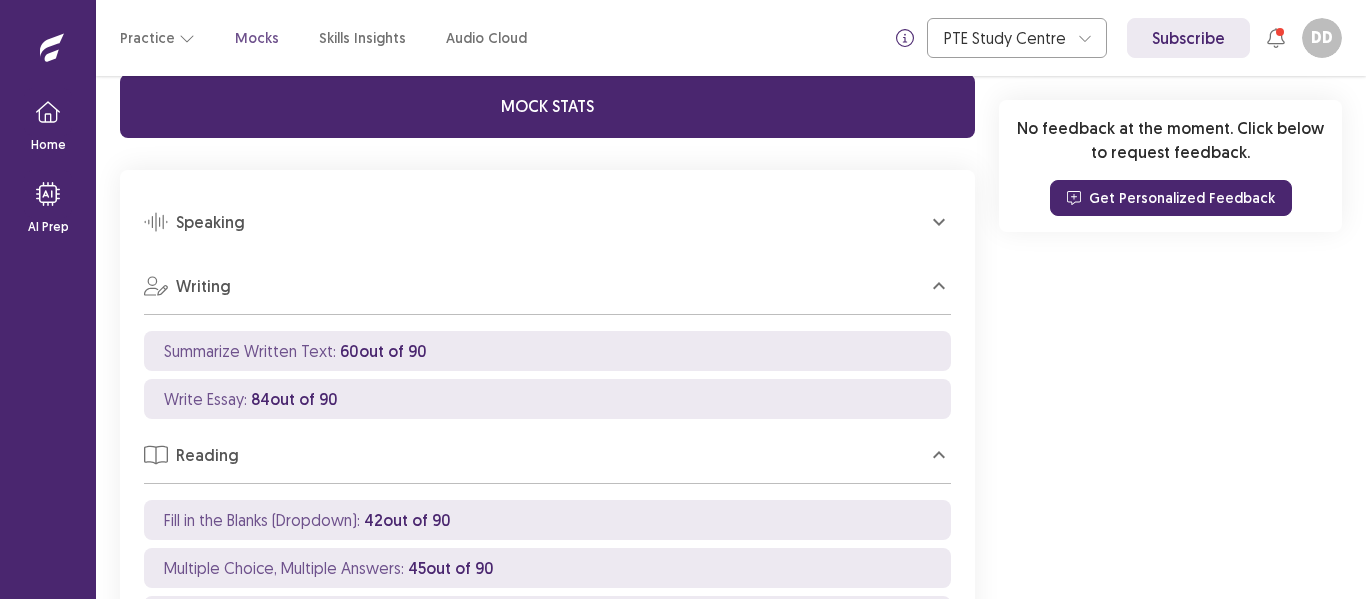 scroll, scrollTop: 1296, scrollLeft: 0, axis: vertical 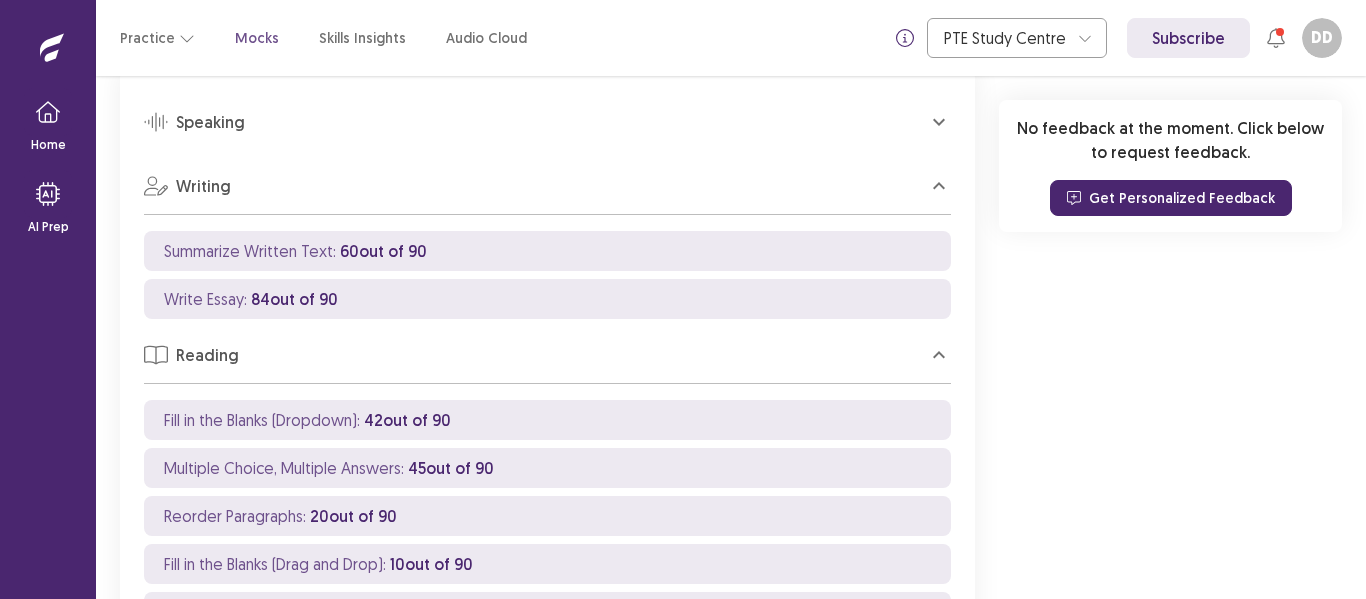 click on "Summarize Written Text :   60  out of 90" at bounding box center (547, 251) 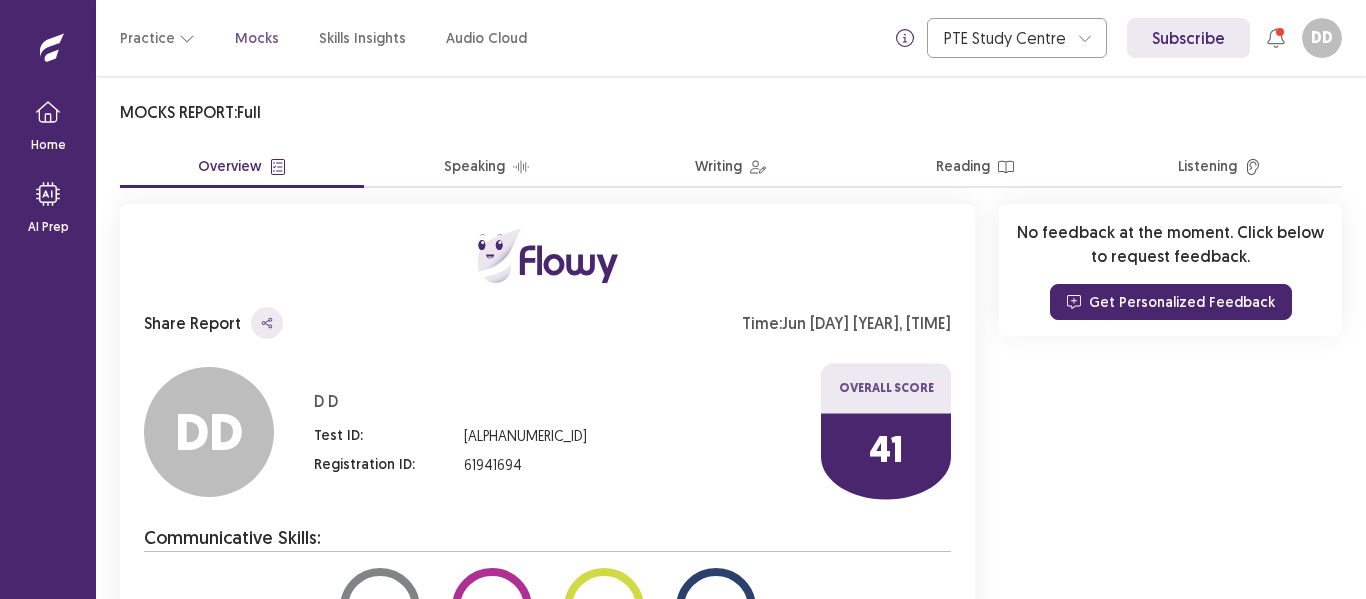click on "Writing" at bounding box center (731, 168) 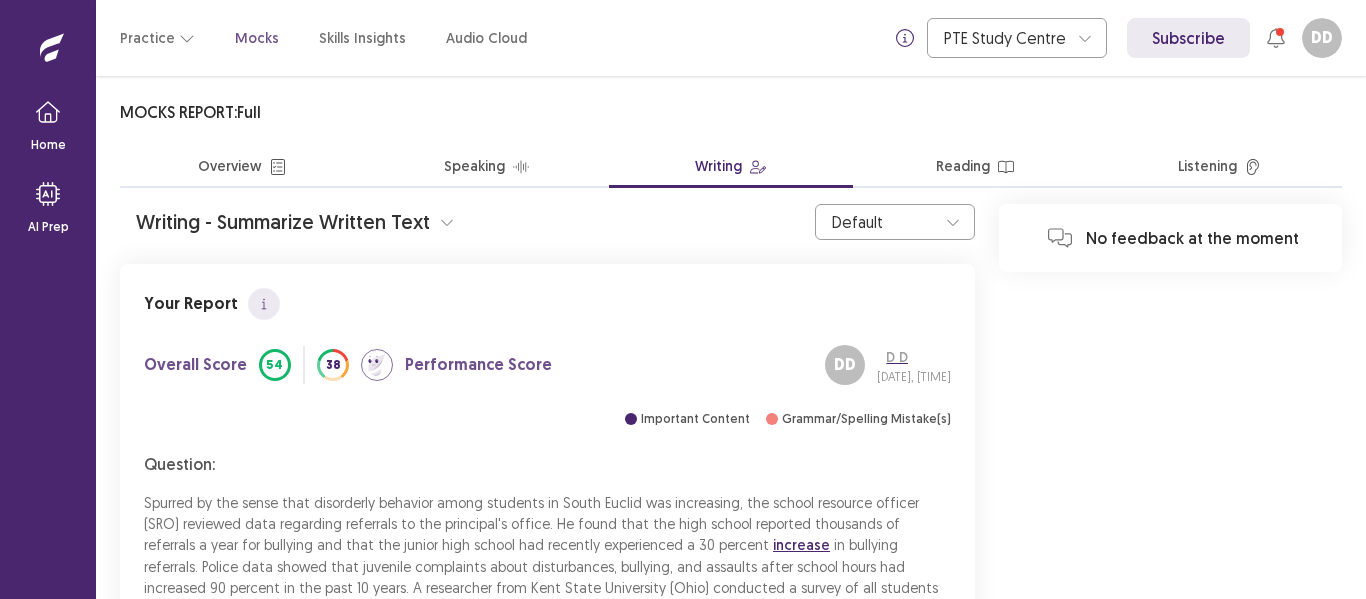 scroll, scrollTop: 100, scrollLeft: 0, axis: vertical 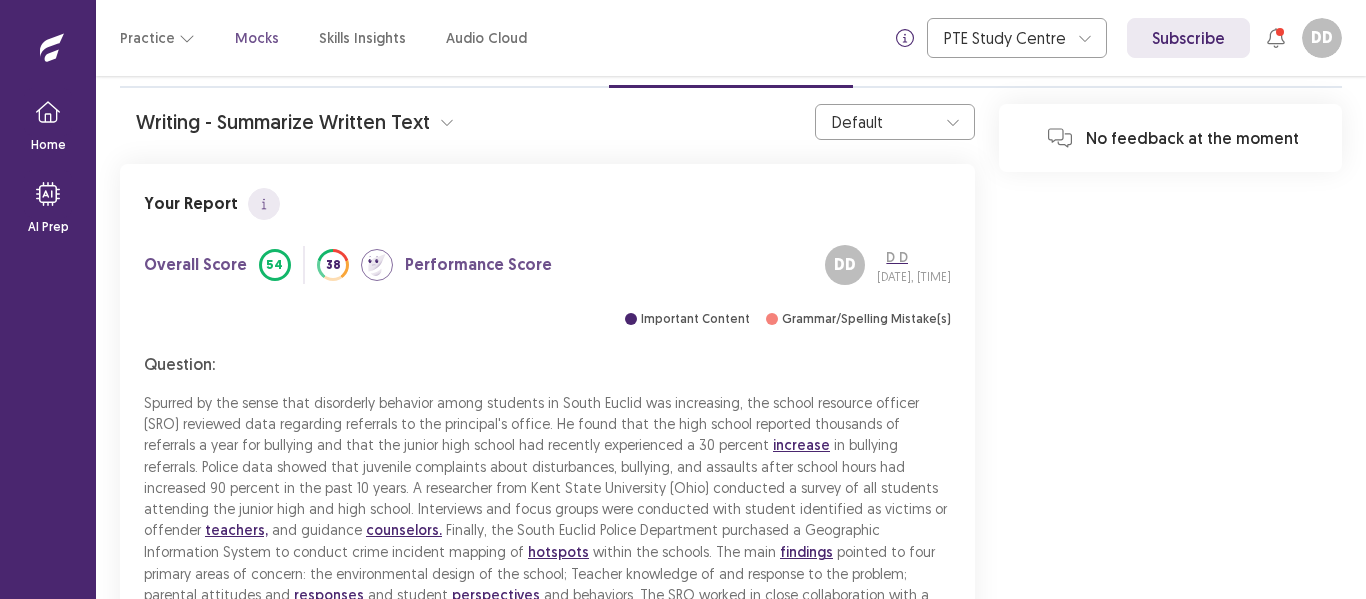 click on "2" at bounding box center [569, 1896] 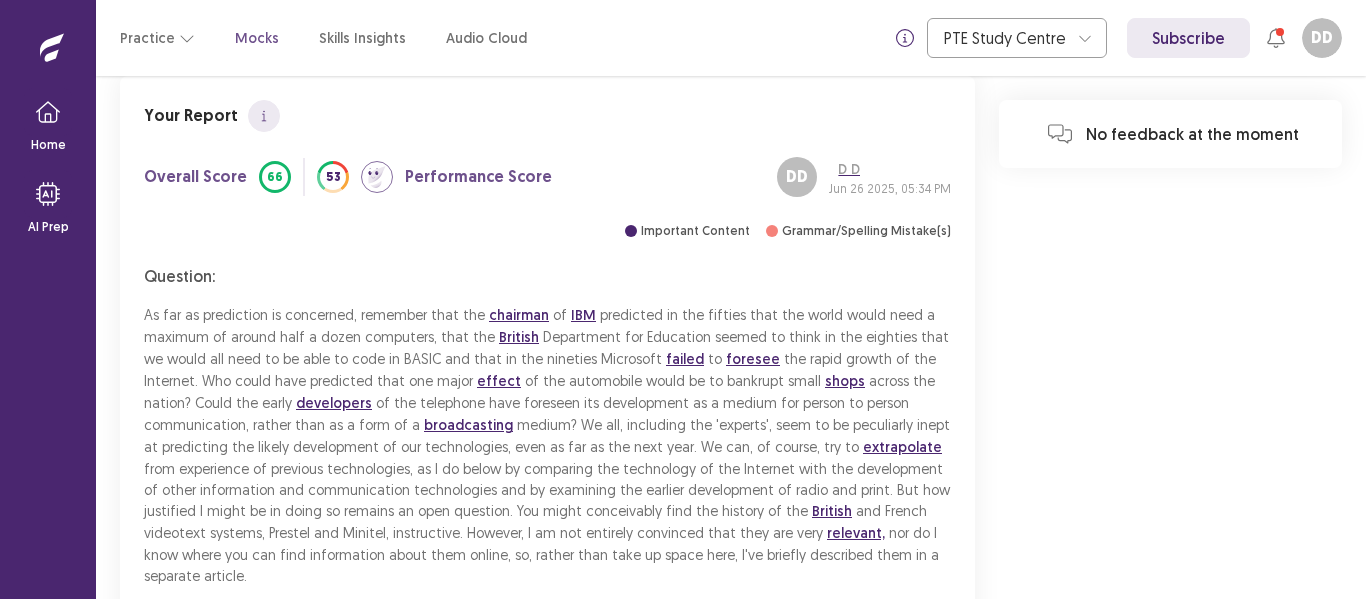 scroll, scrollTop: 411, scrollLeft: 0, axis: vertical 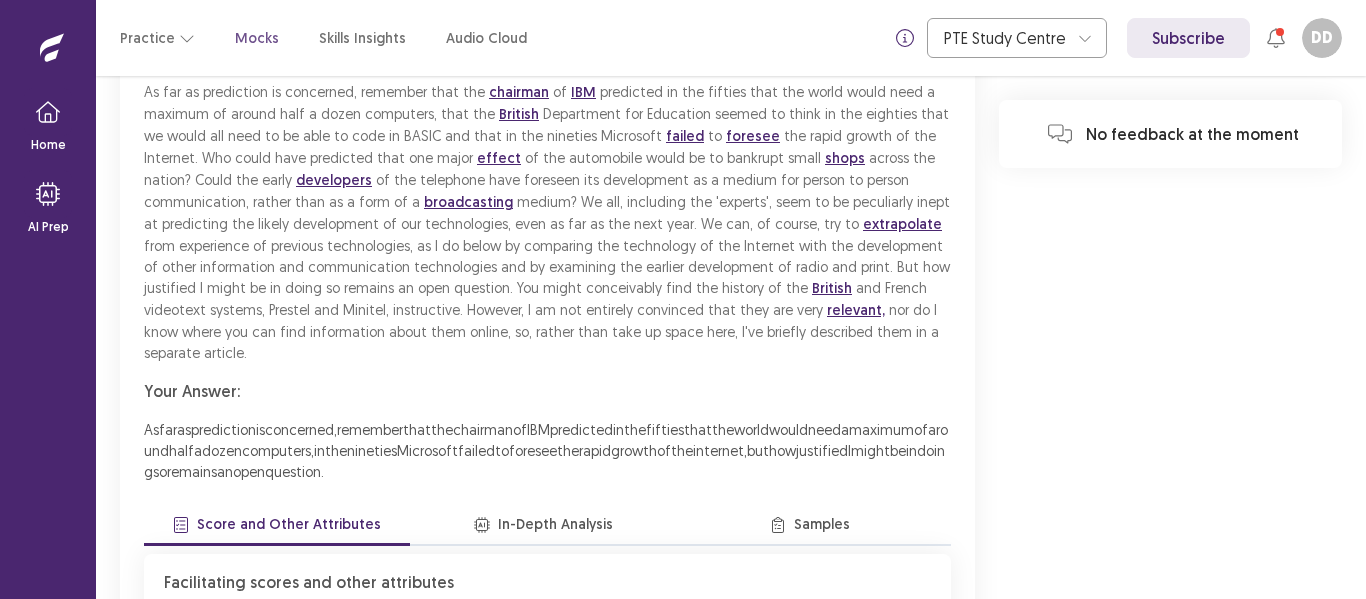click at bounding box center (447, -189) 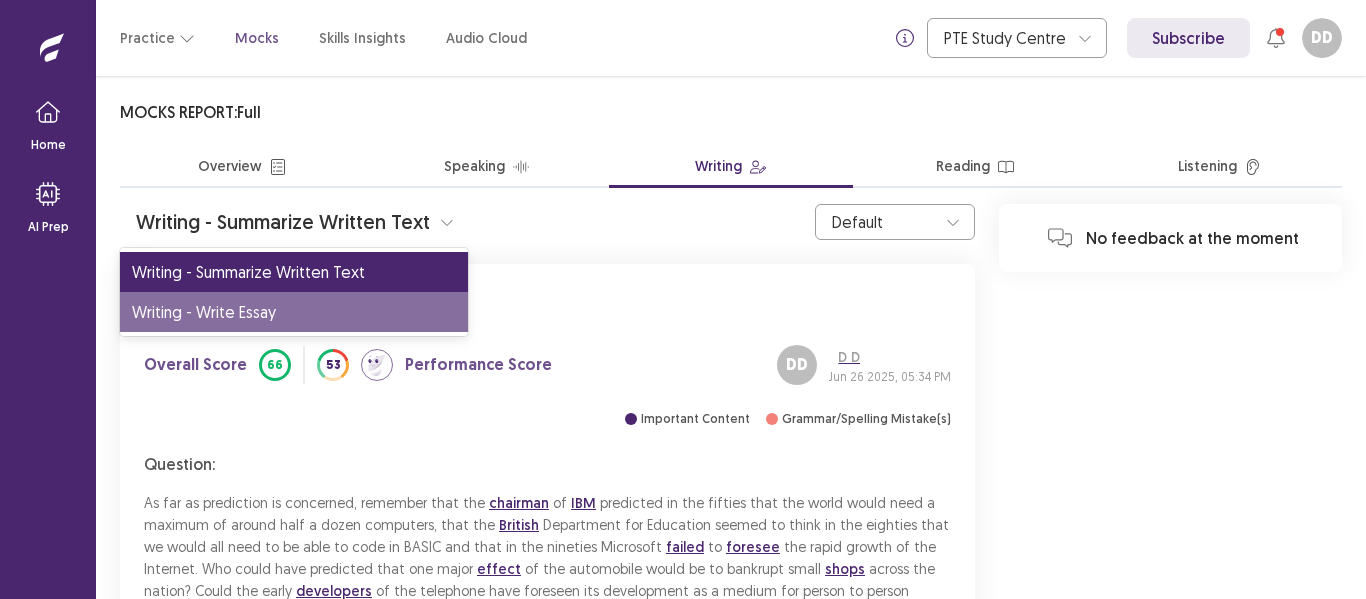 click on "Writing - Write Essay" at bounding box center (294, 312) 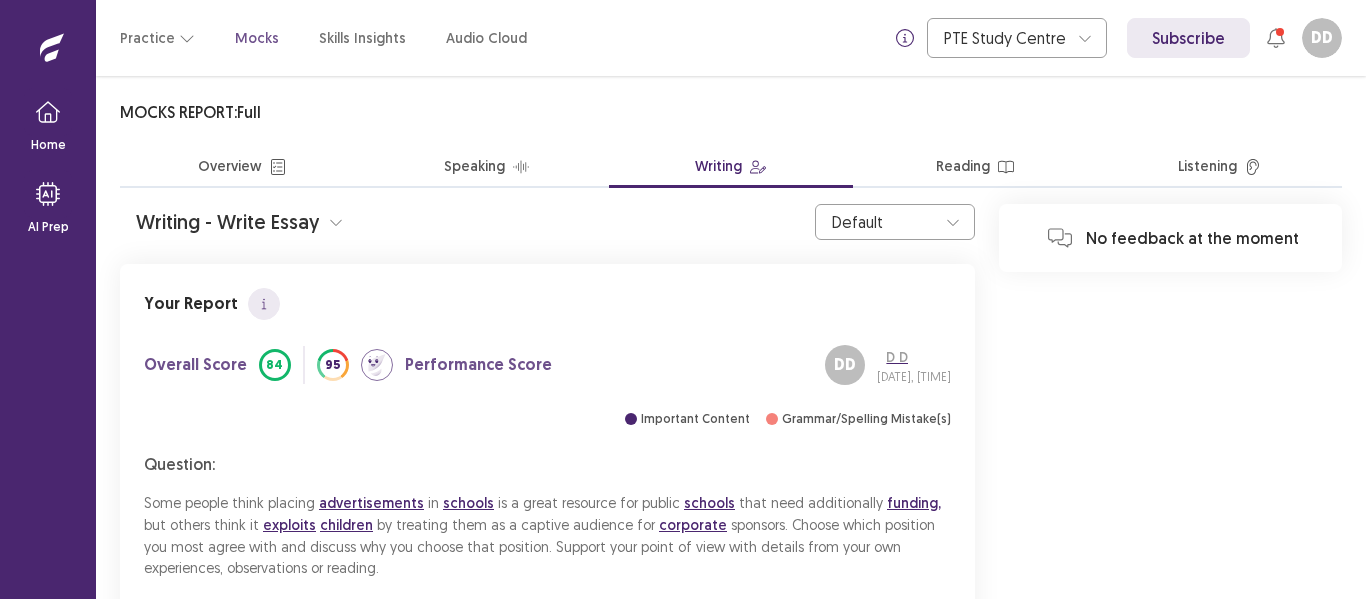 scroll, scrollTop: 700, scrollLeft: 0, axis: vertical 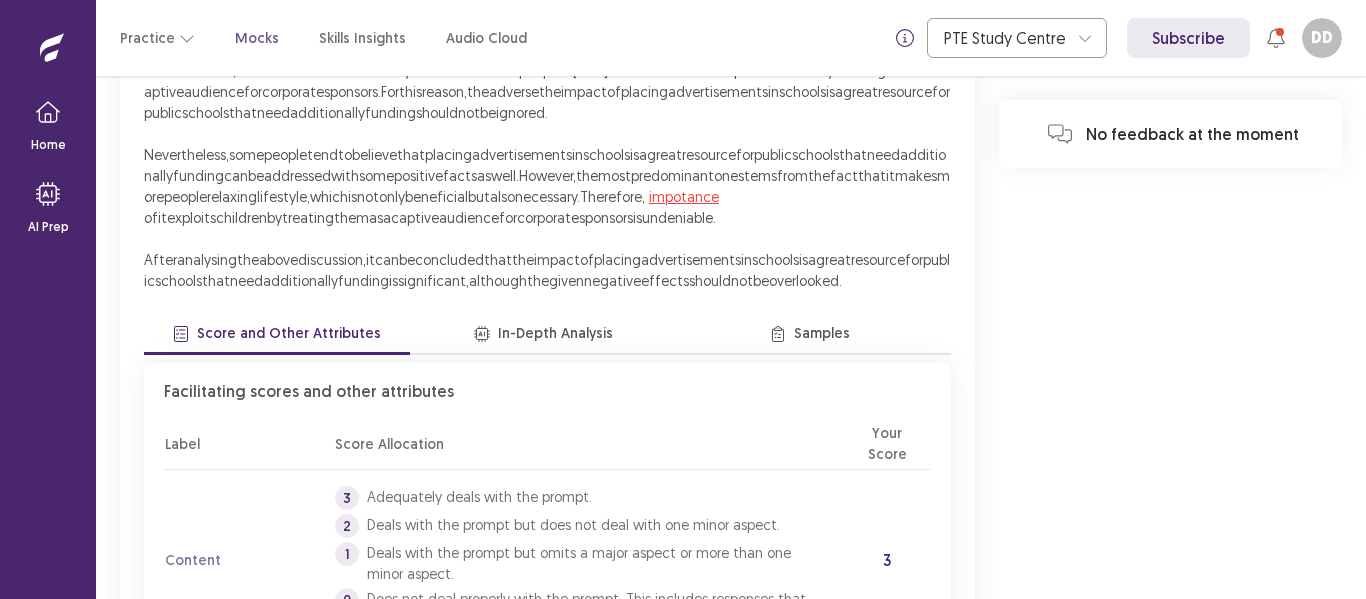 click on "impotance" at bounding box center [684, 196] 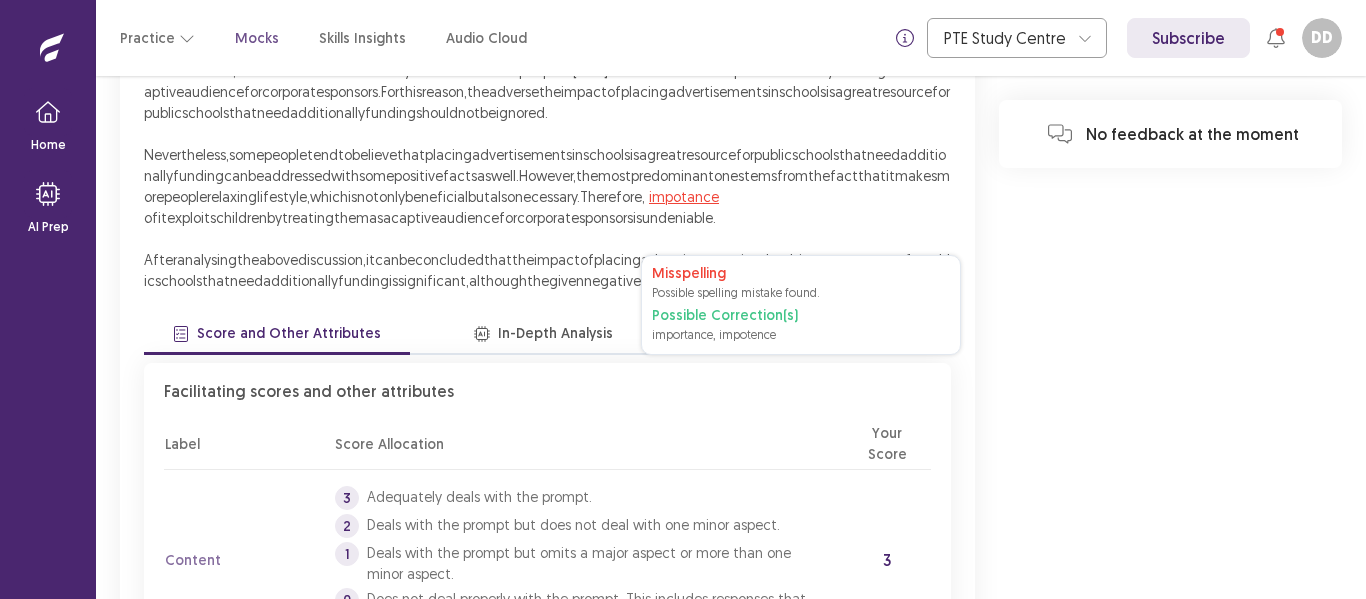 scroll, scrollTop: 1928, scrollLeft: 0, axis: vertical 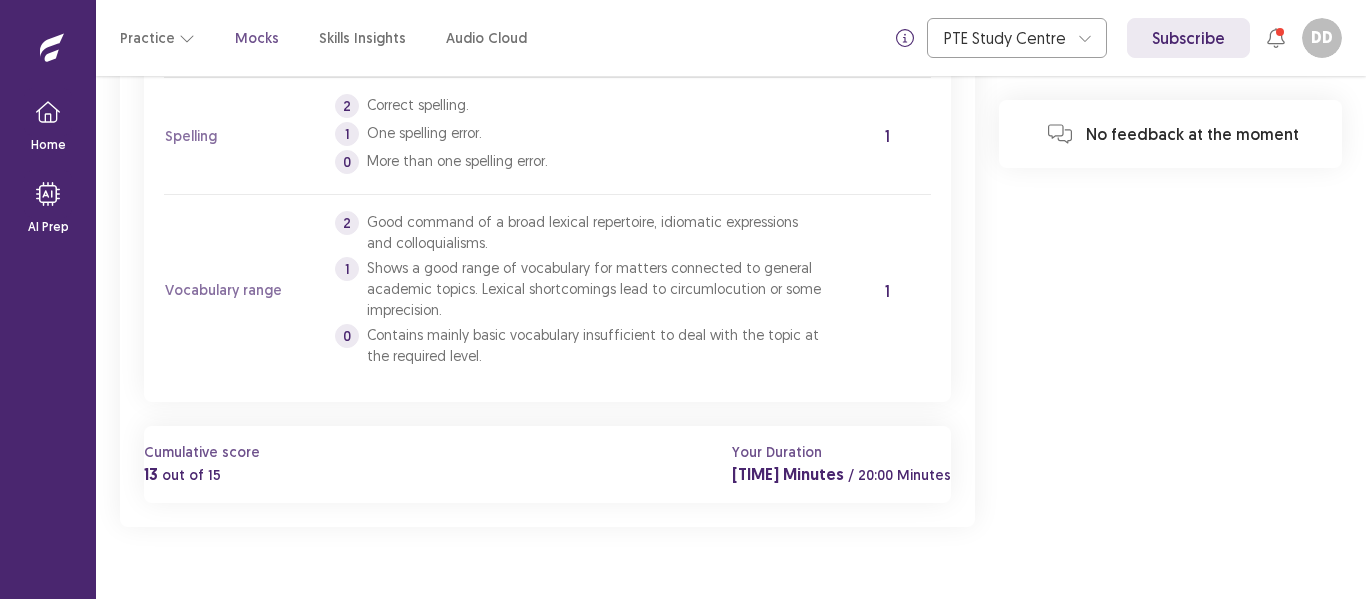 click on "Samples" at bounding box center (810, -877) 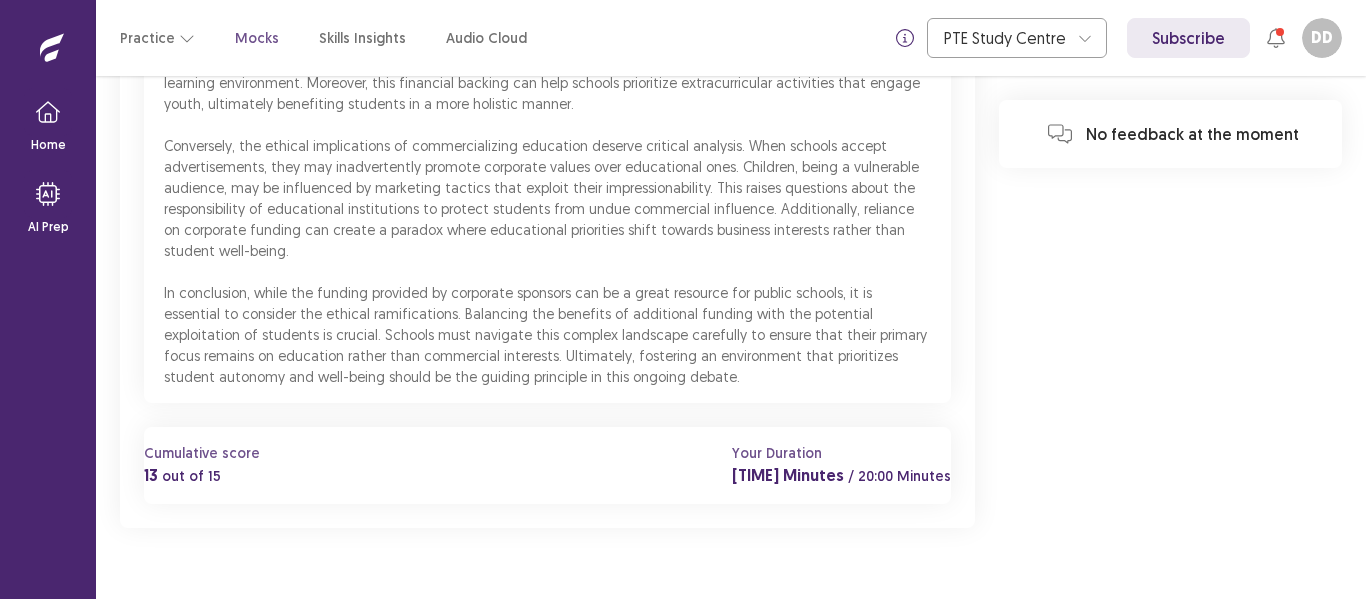 scroll, scrollTop: 1287, scrollLeft: 0, axis: vertical 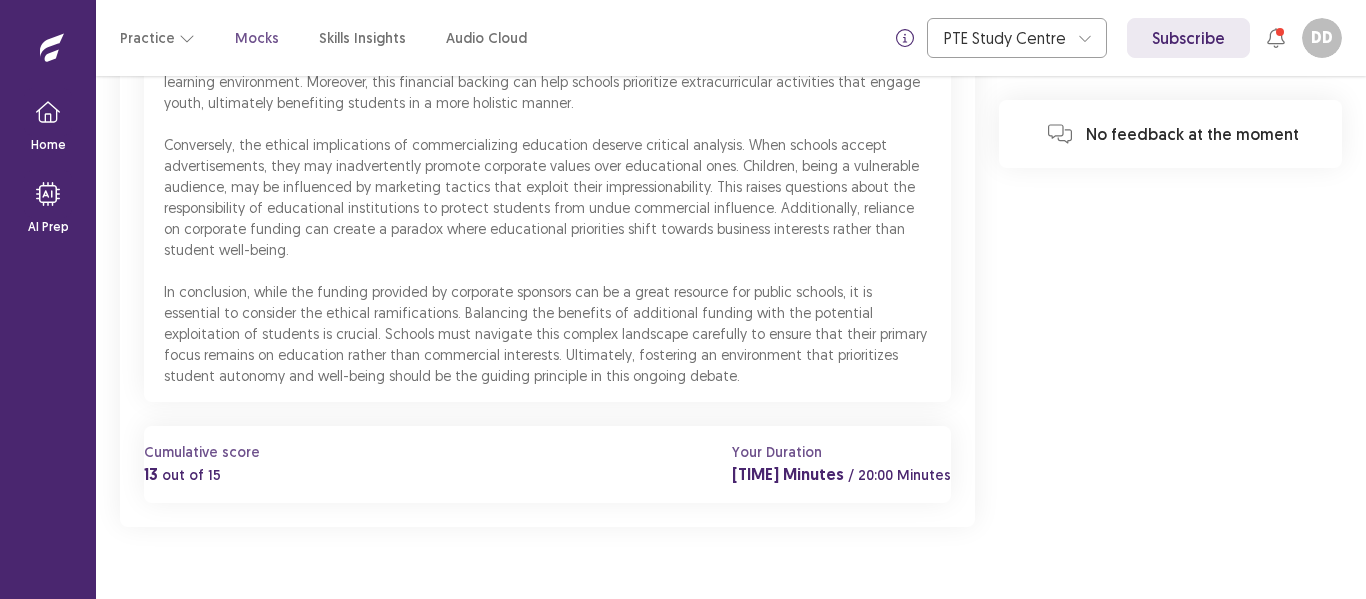 click on "In-Depth Analysis" at bounding box center (543, -194) 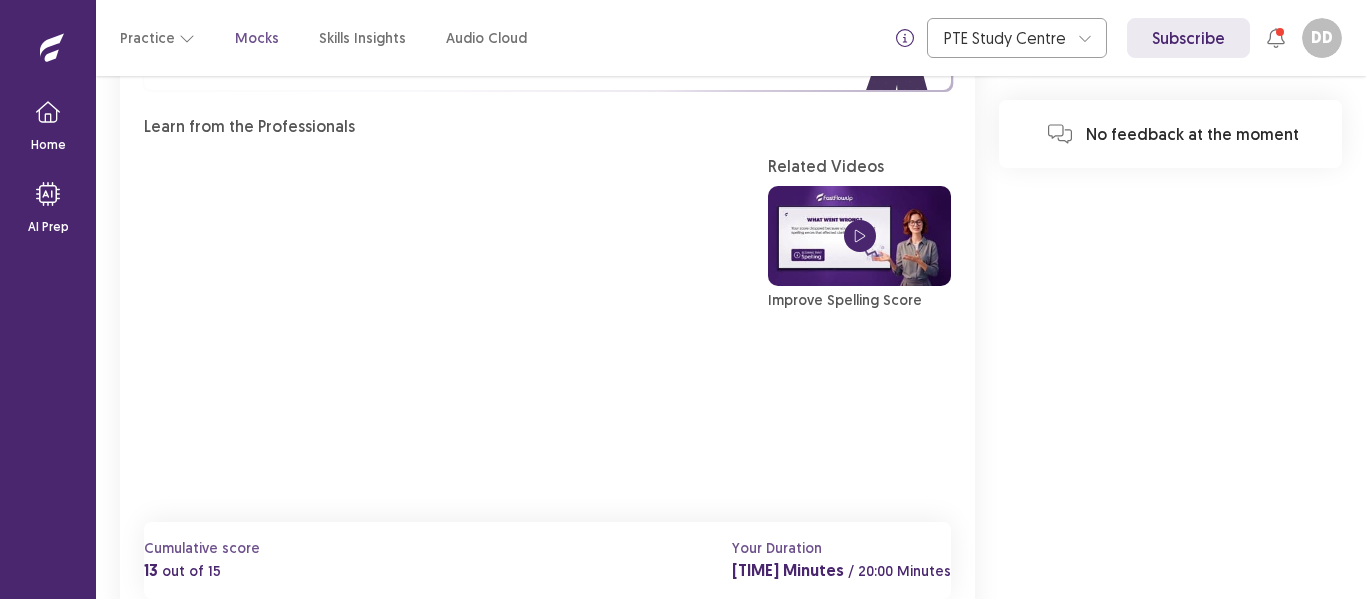 scroll, scrollTop: 18, scrollLeft: 0, axis: vertical 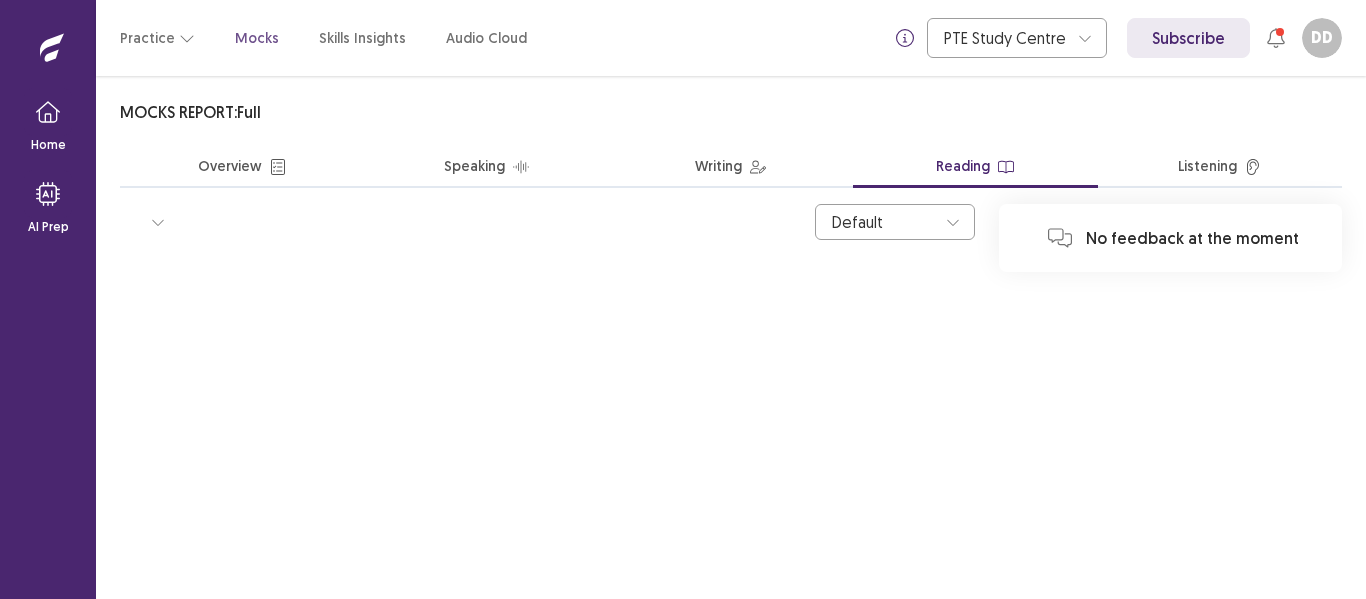 click on "MOCKS REPORT: Full Overview Speaking Writing Reading Listening Share Report Copied to clipboard Time: Jun [MONTH] [YEAR], [TIME] DD D D Test ID : [ID] Registration ID : [ID] Overall Score 41 Communicative Skills: 42 Speaking 49 Writing 31 Reading 42 Listening Skills Breakdown: 41 Speaking 42 Writing 49 Reading 31 Listening 42 Candidate Information: Date of Birth : [MONTH] [DAY] [YEAR] Country of Citizenship : [COUNTRY] Country of Residence : [COUNTRY] Gender : Male Email : [EMAIL] First-Time Test Taker : No Test Centre Information: Test Centre Country : [COUNTRY] Test Date : [MONTH] [DAY] [YEAR] Test Centre ID : [ID] Valid Until : [MONTH] [DAY] [YEAR] Test Centre : PTE Study Centre Your Skills Insights provides more information about your performance in the test. View Skills Insights MOCK STATS Speaking Read Aloud : 10 out of 90 Repeat Sentence : 28 out of 90 Describe Image : 76 out of 90 Re-tell Lecture : 50 out of 90 Answer Short Question : 24 out of 90 Writing Summarize Written Text : 60 : 84" at bounding box center [731, 190] 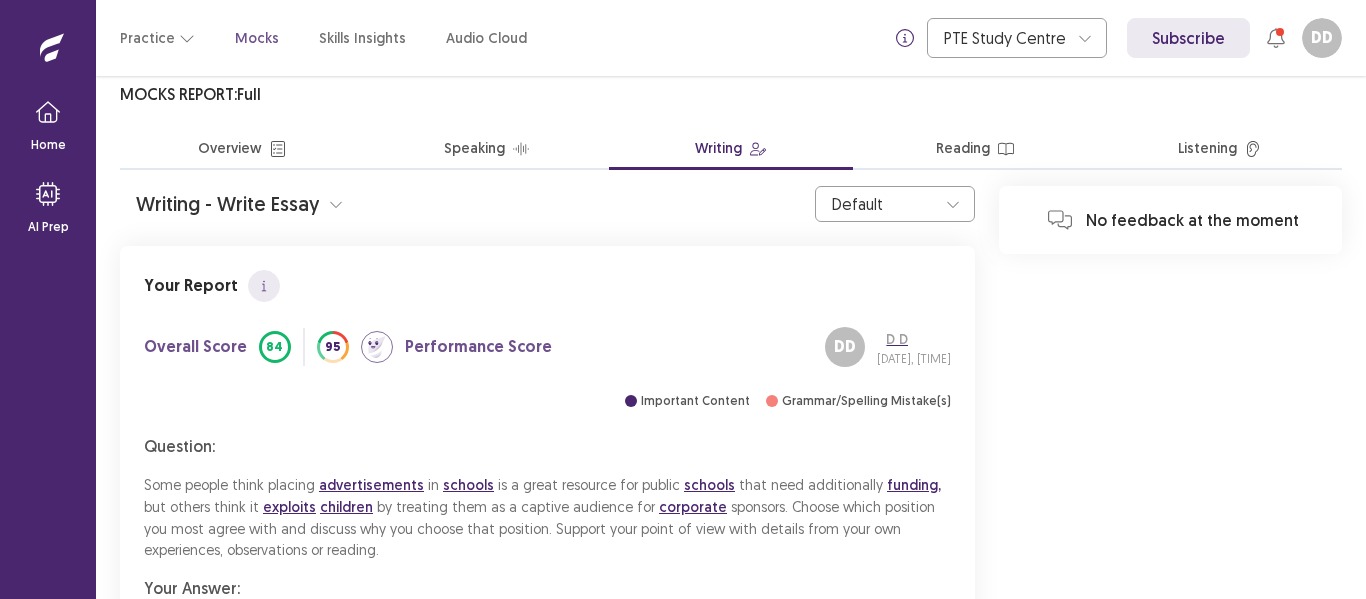 scroll, scrollTop: 0, scrollLeft: 0, axis: both 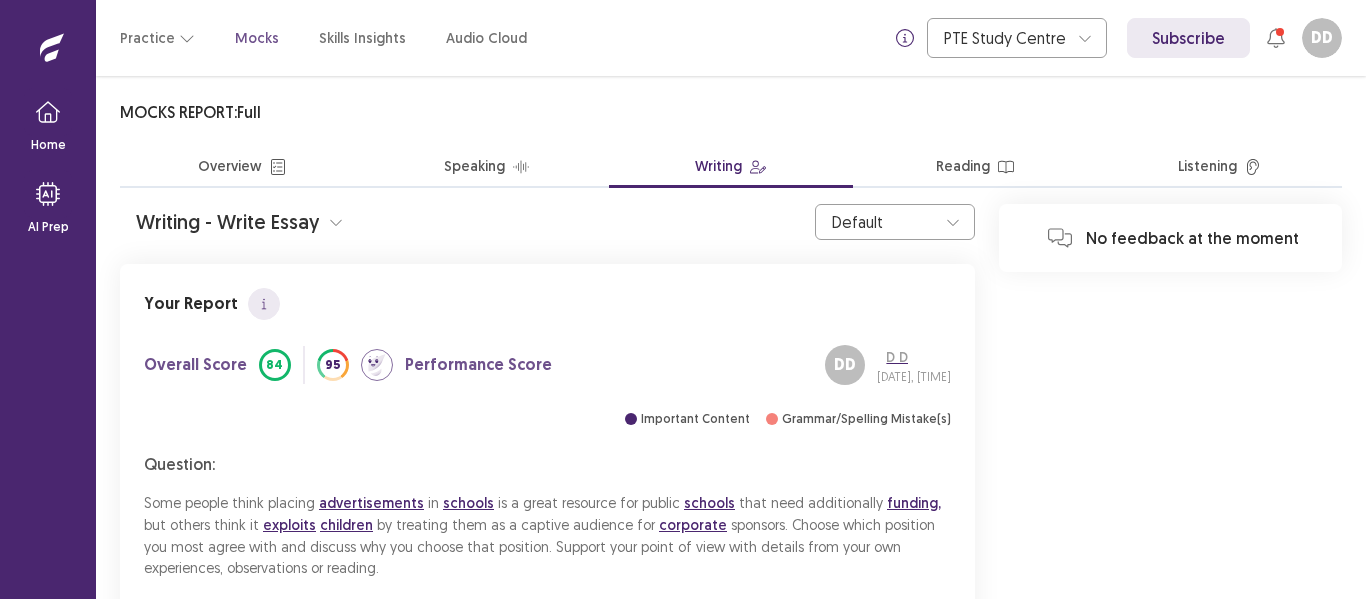click on "Reading" at bounding box center (975, 168) 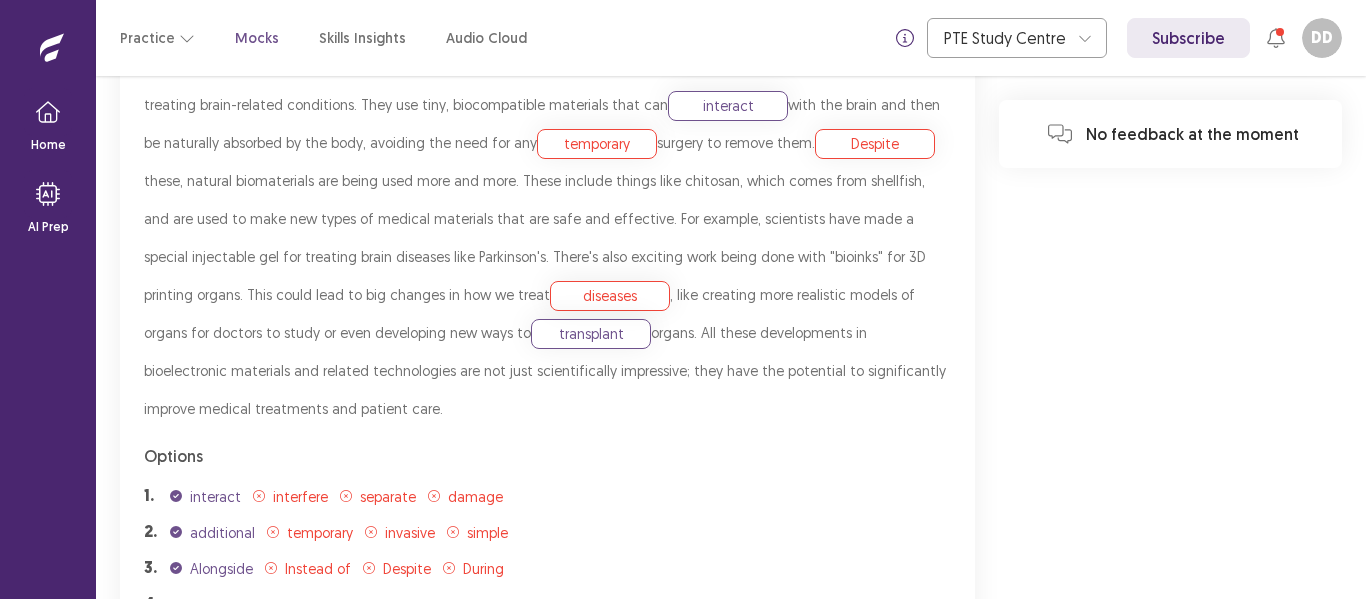 scroll, scrollTop: 500, scrollLeft: 0, axis: vertical 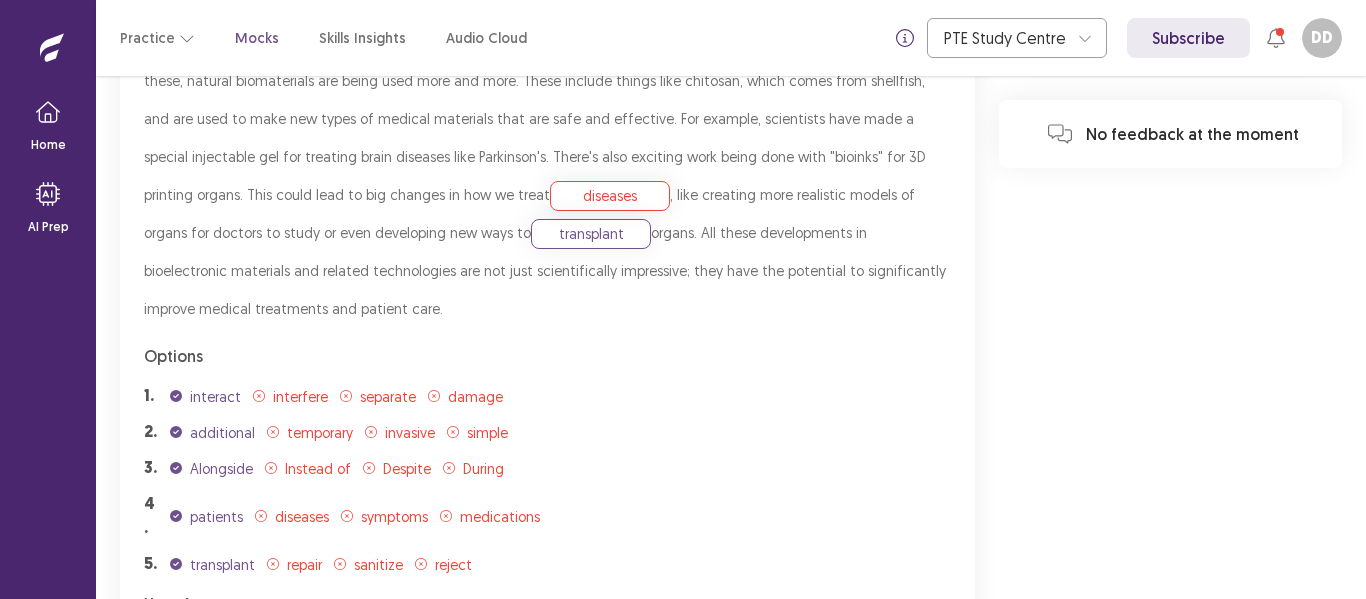 click on "2" at bounding box center (489, 1231) 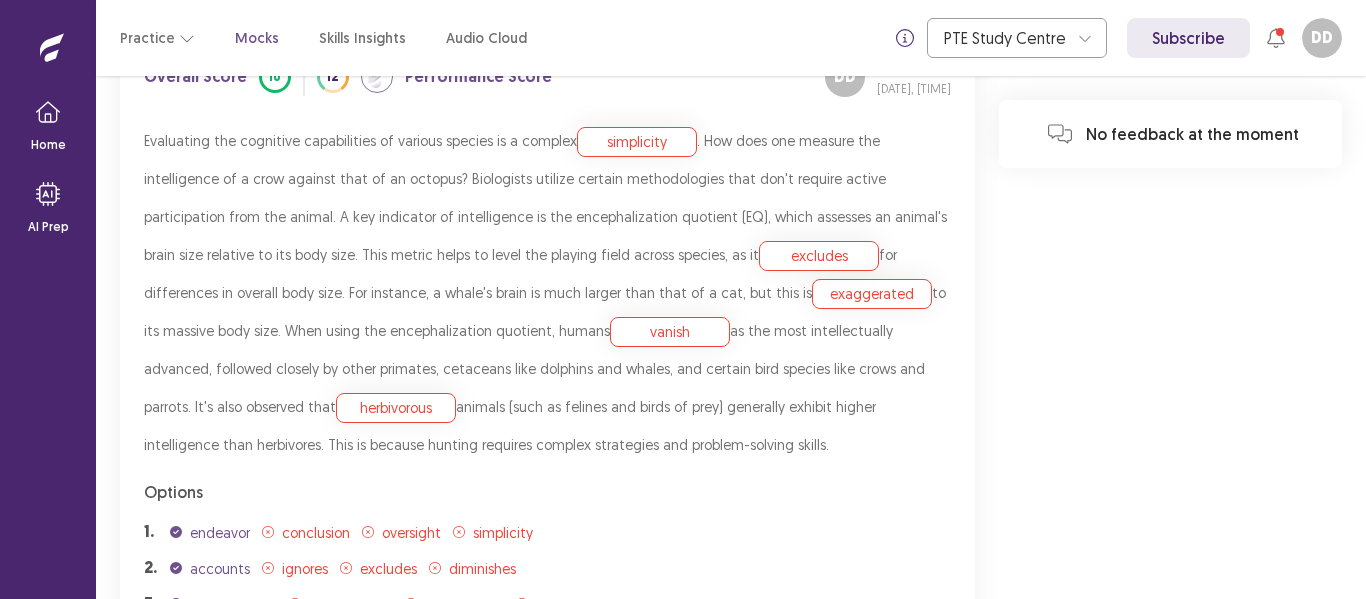 scroll, scrollTop: 388, scrollLeft: 0, axis: vertical 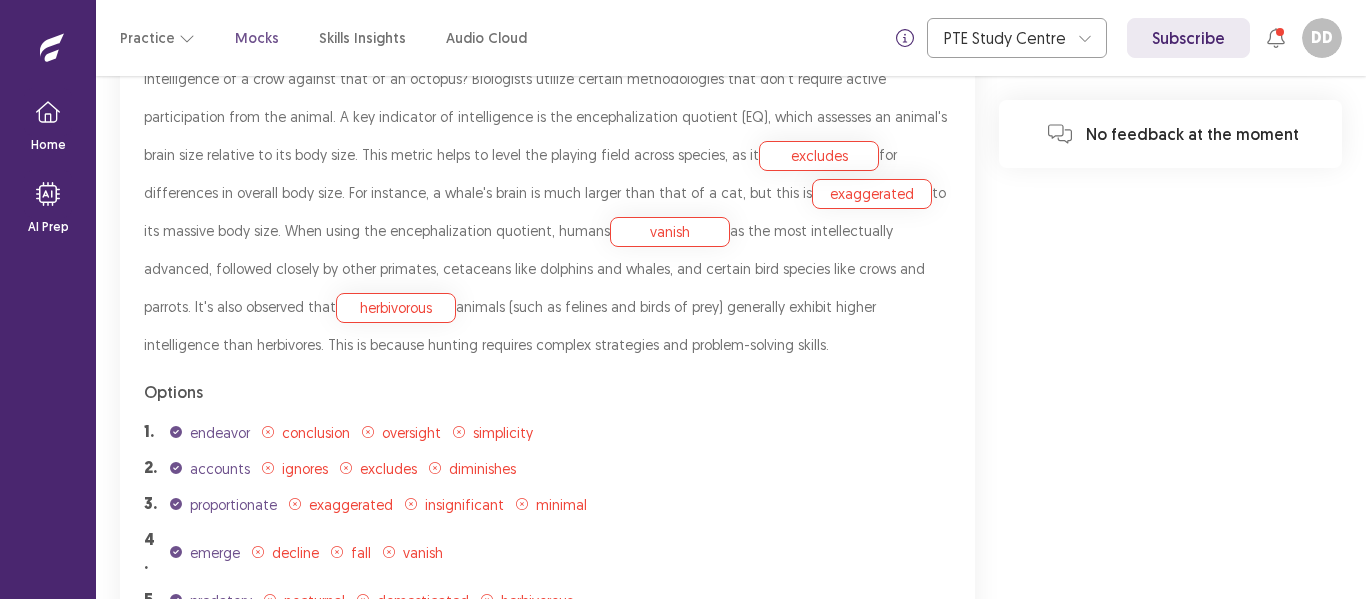 type 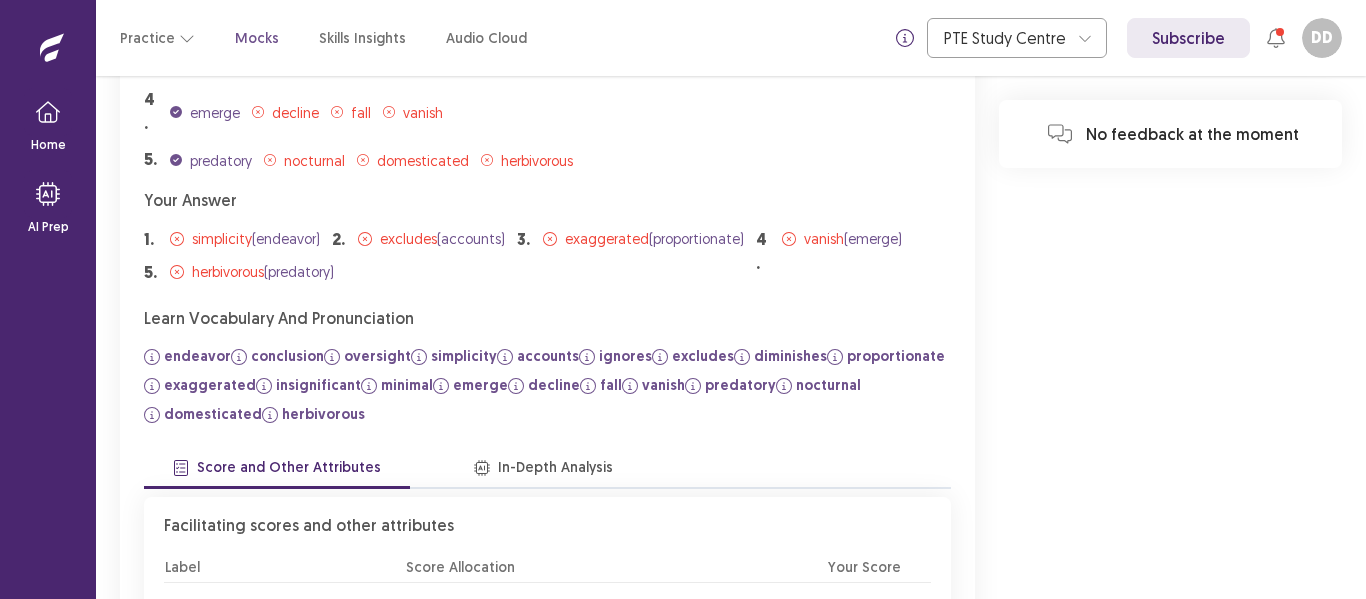 click on "endeavor" at bounding box center (197, 356) 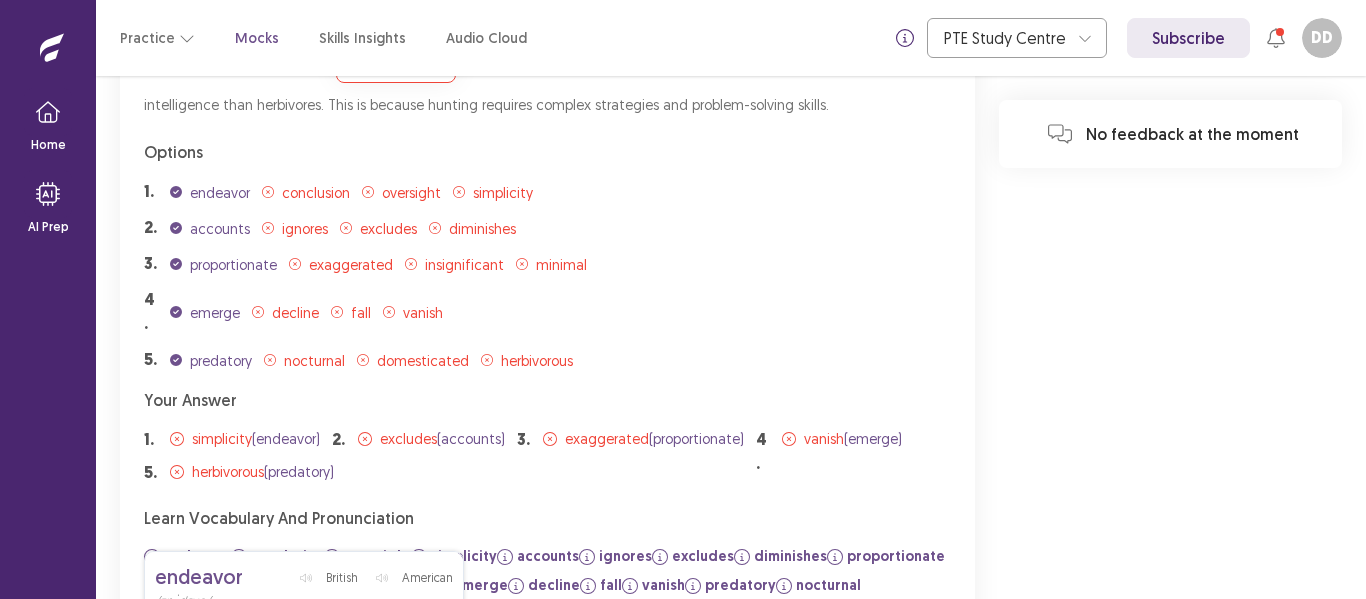 scroll, scrollTop: 1137, scrollLeft: 0, axis: vertical 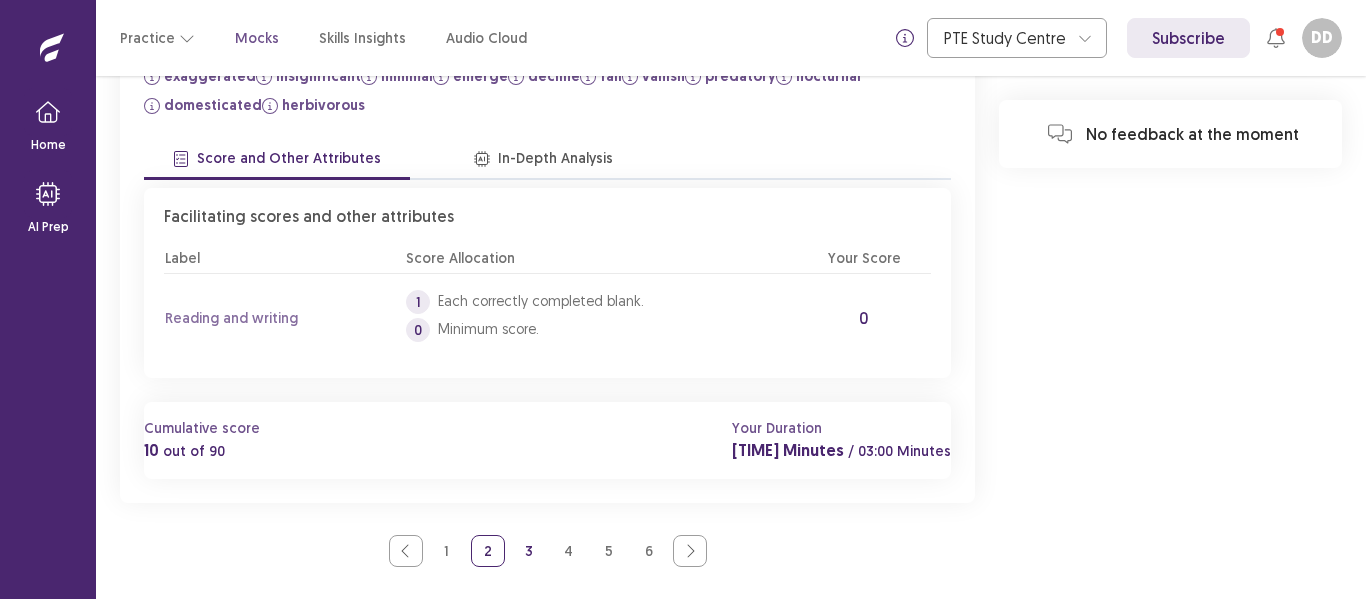 click on "3" at bounding box center [529, 551] 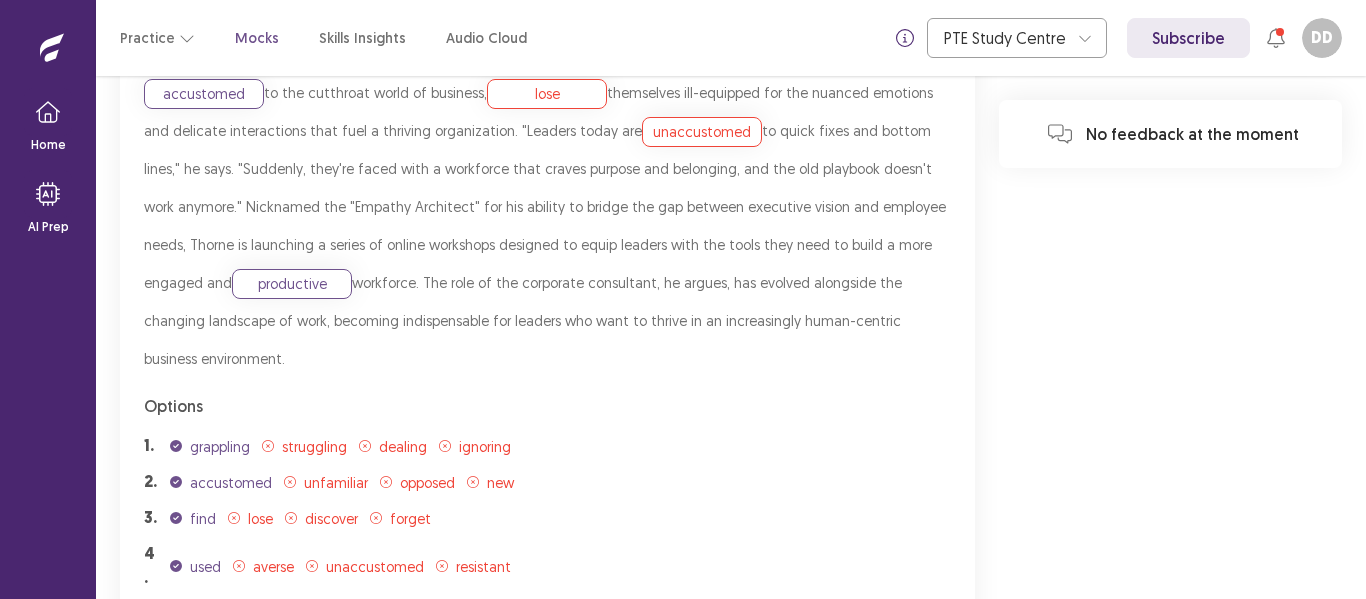 scroll, scrollTop: 1180, scrollLeft: 0, axis: vertical 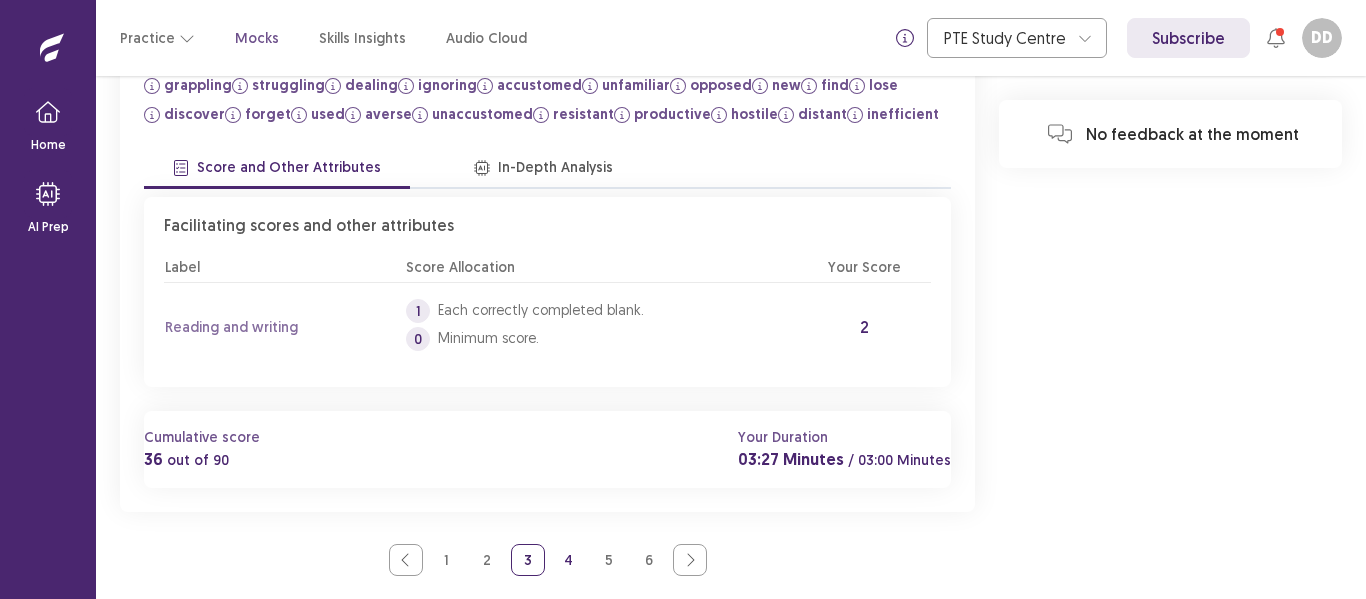 click on "4" at bounding box center (569, 560) 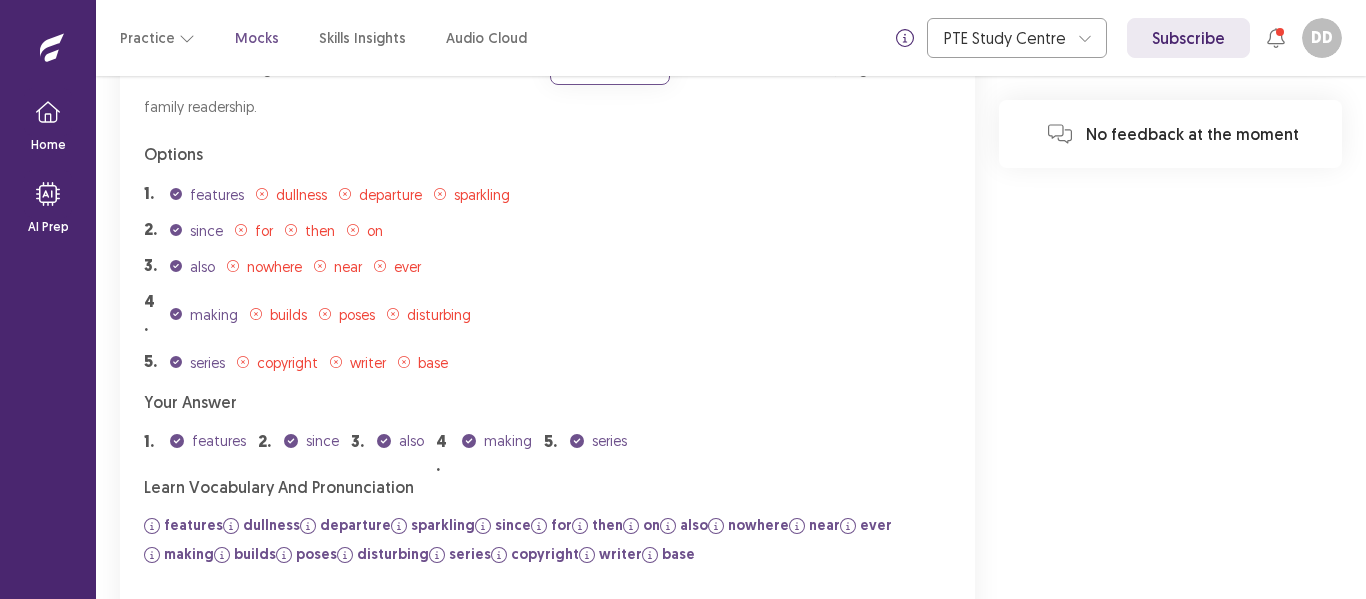 scroll, scrollTop: 824, scrollLeft: 0, axis: vertical 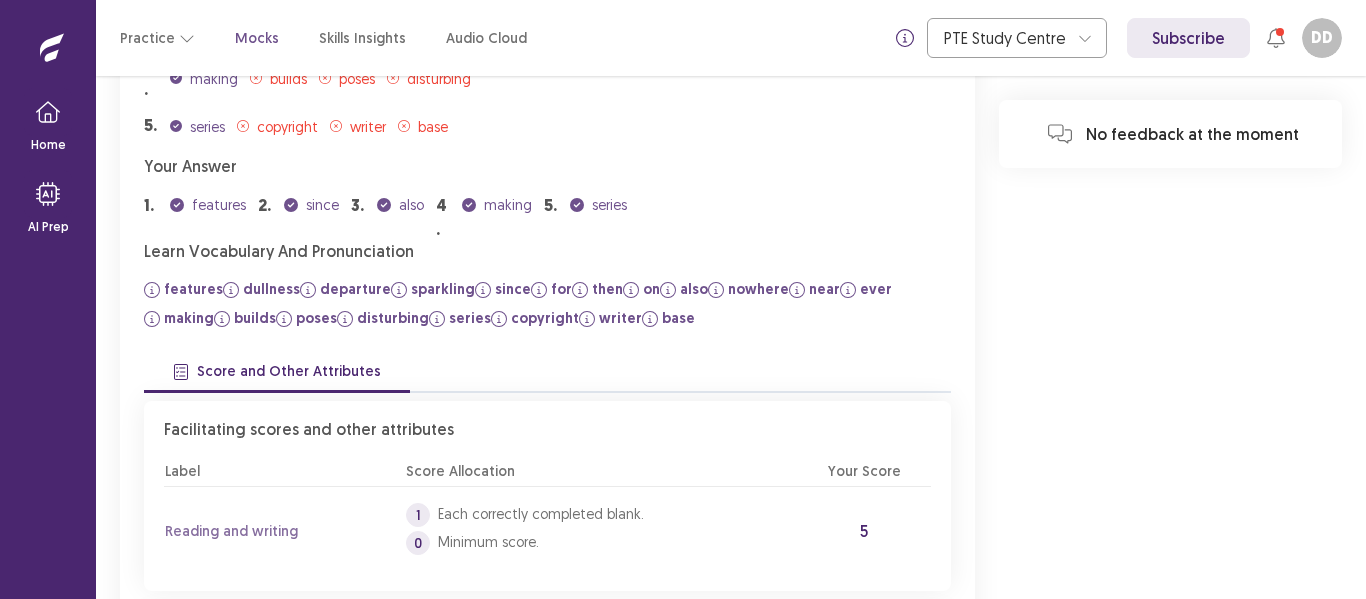 click on "5" at bounding box center (609, 764) 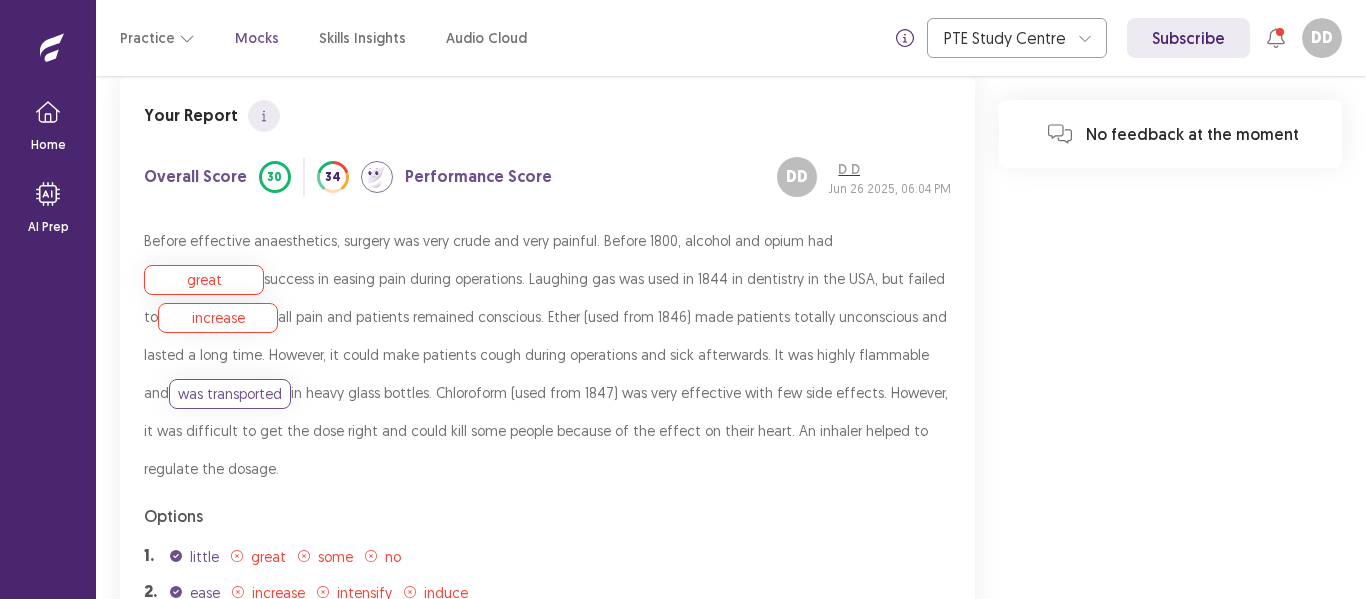 scroll, scrollTop: 887, scrollLeft: 0, axis: vertical 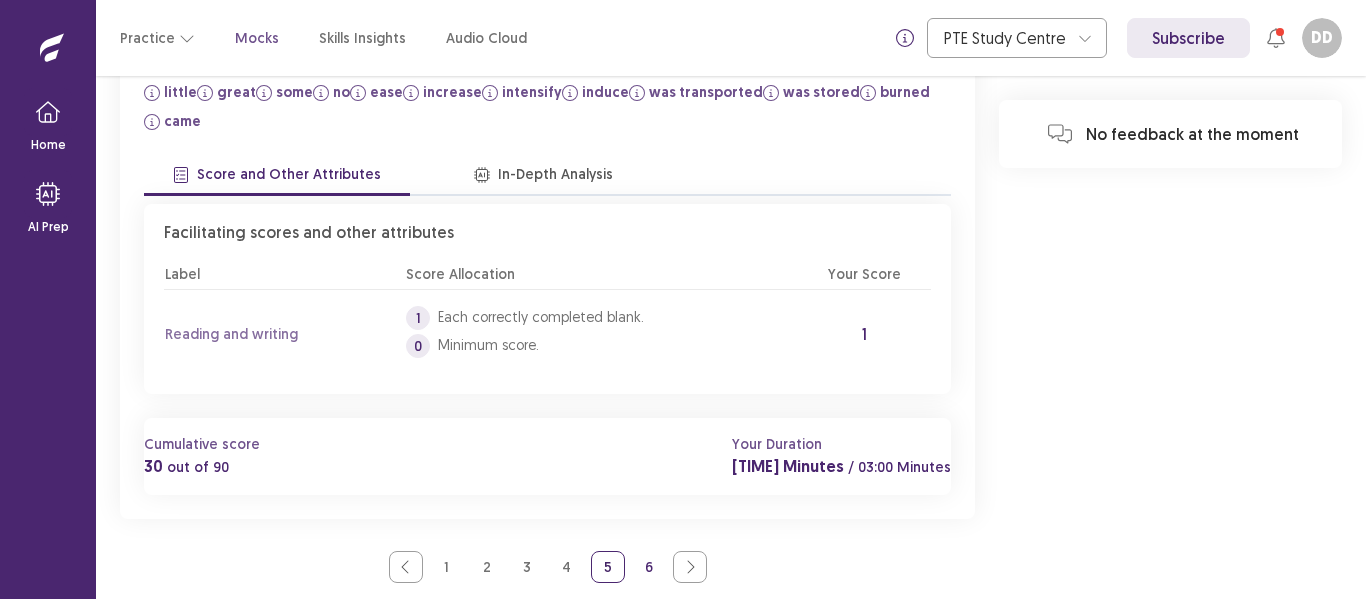 click on "6" at bounding box center (649, 567) 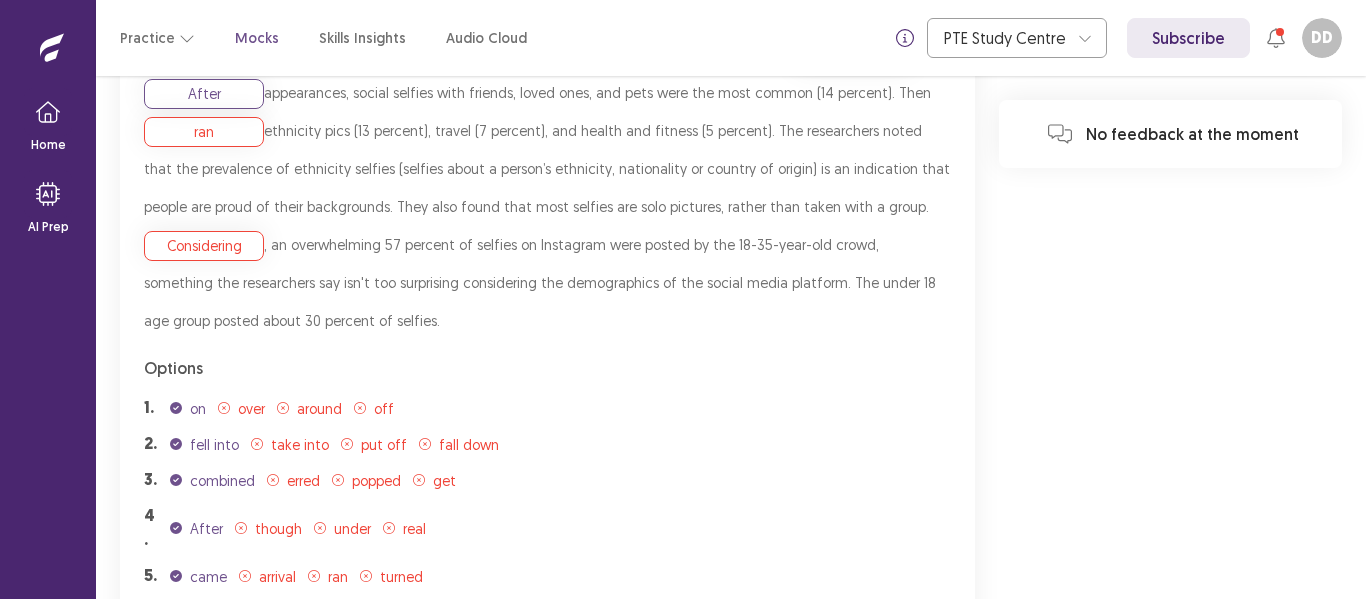 scroll, scrollTop: 0, scrollLeft: 0, axis: both 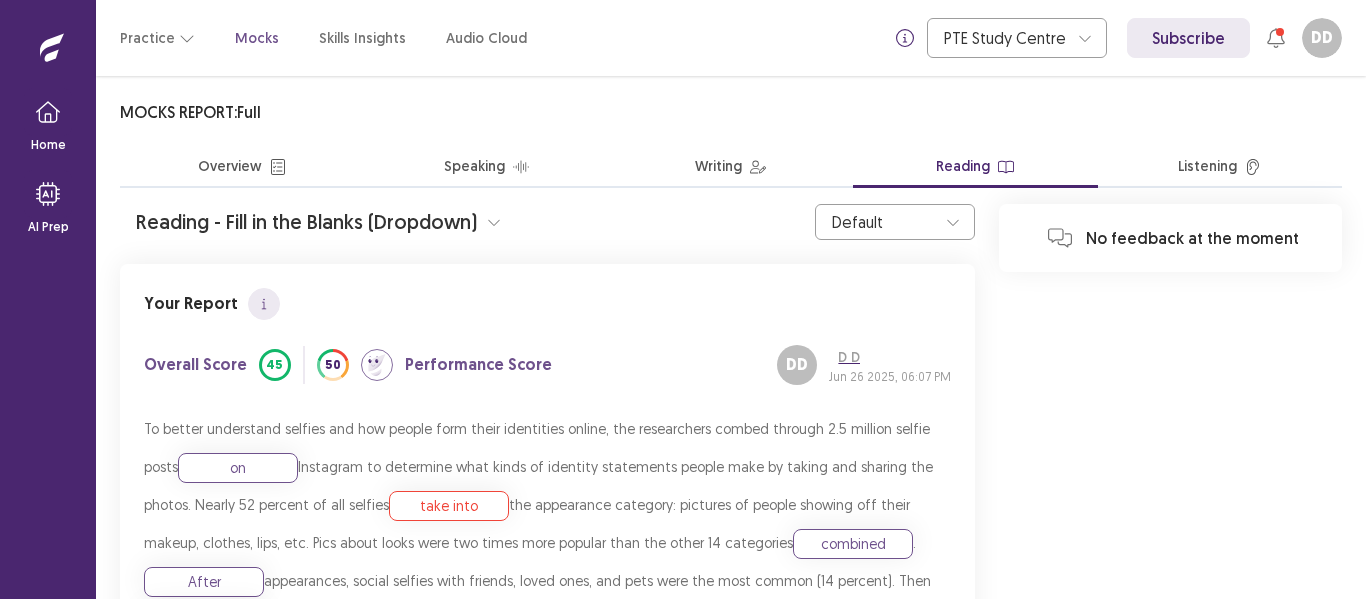 click at bounding box center [494, 222] 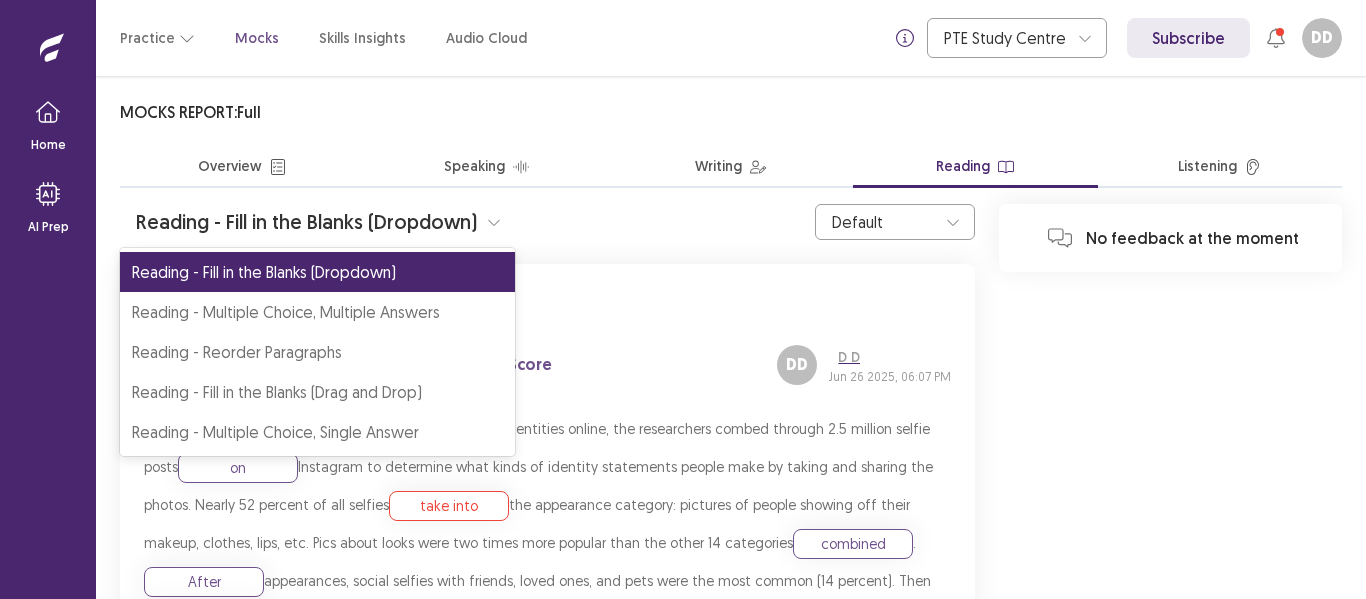 click on "Reading - Fill in the Blanks (Drag and Drop)" at bounding box center (317, 392) 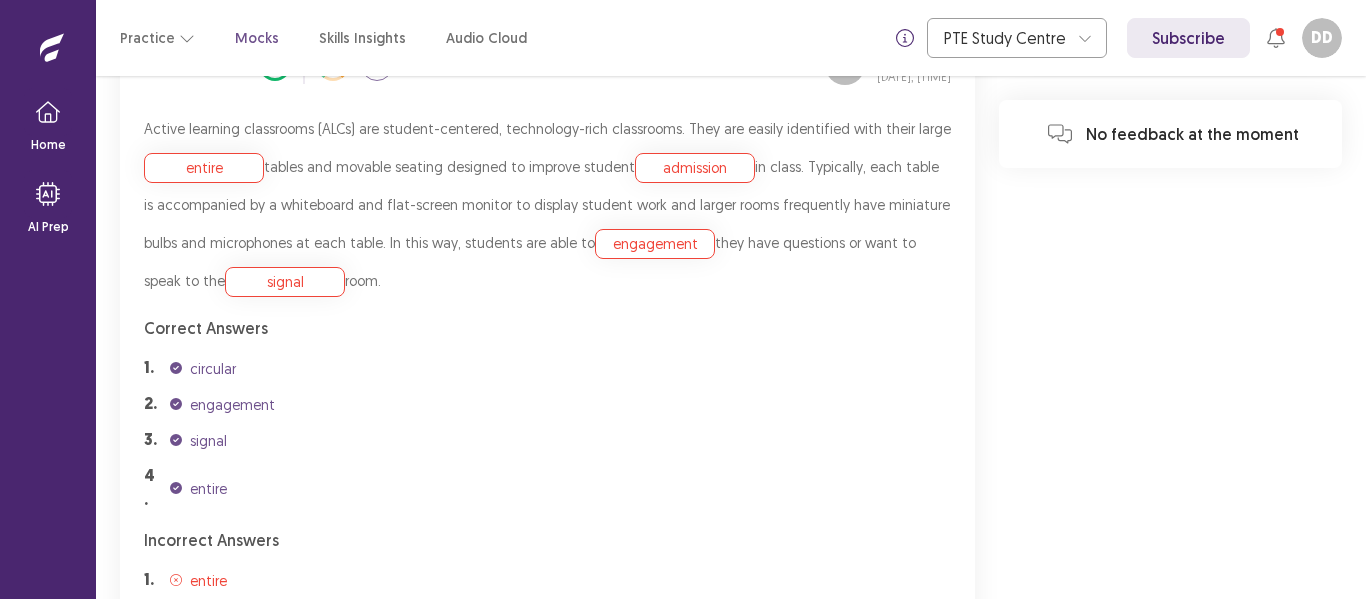 scroll, scrollTop: 400, scrollLeft: 0, axis: vertical 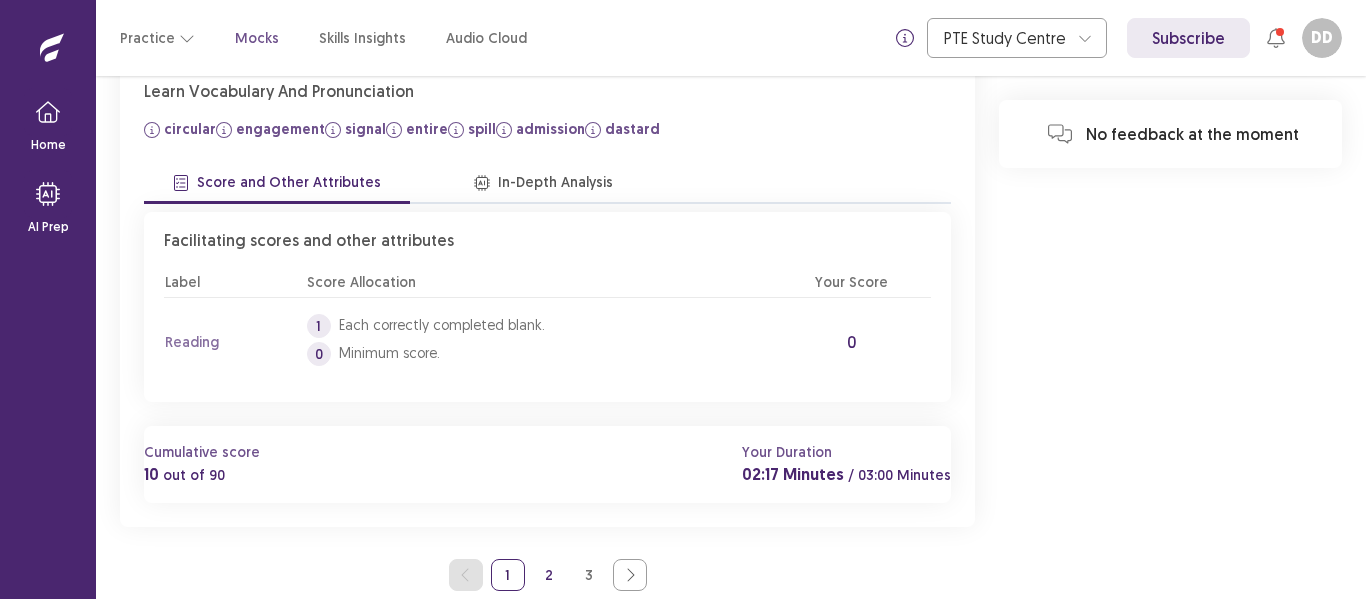 click on "2" at bounding box center (549, 575) 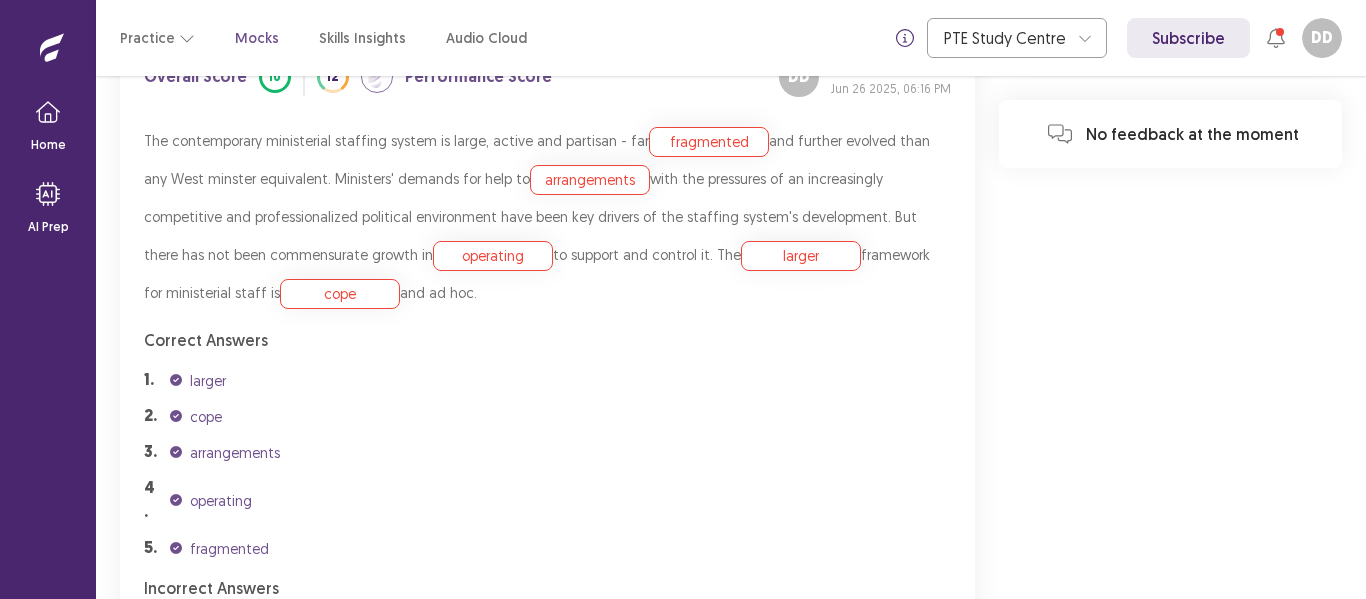 scroll, scrollTop: 788, scrollLeft: 0, axis: vertical 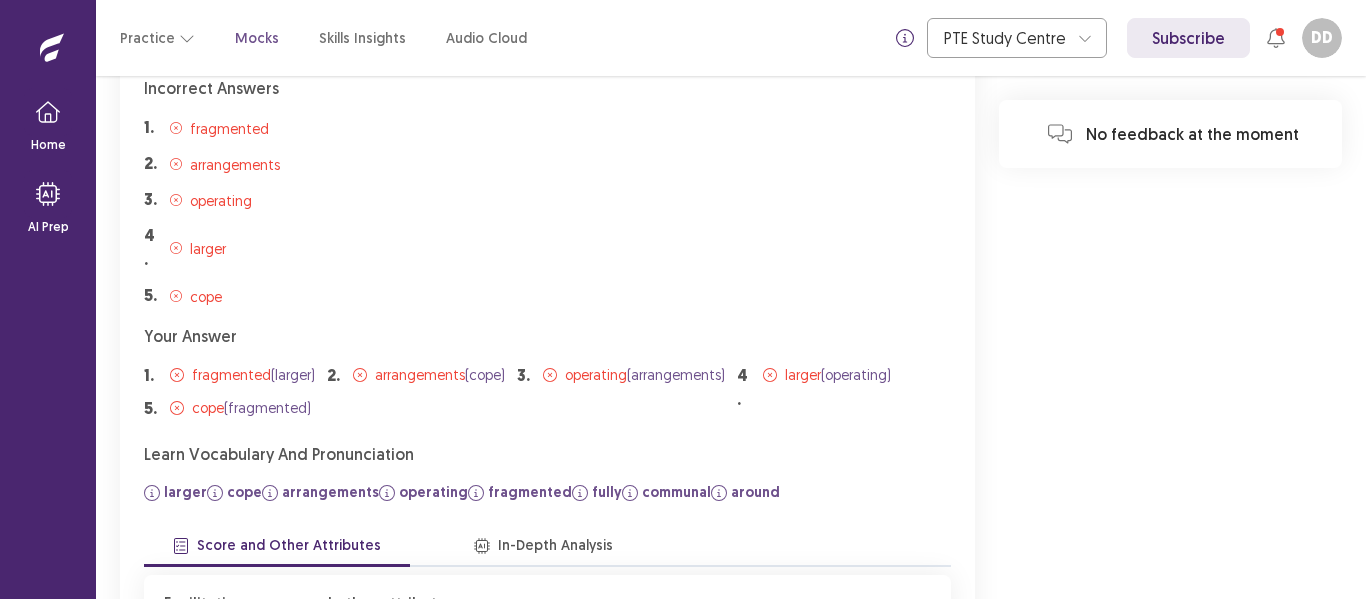 click on "3" at bounding box center [589, 938] 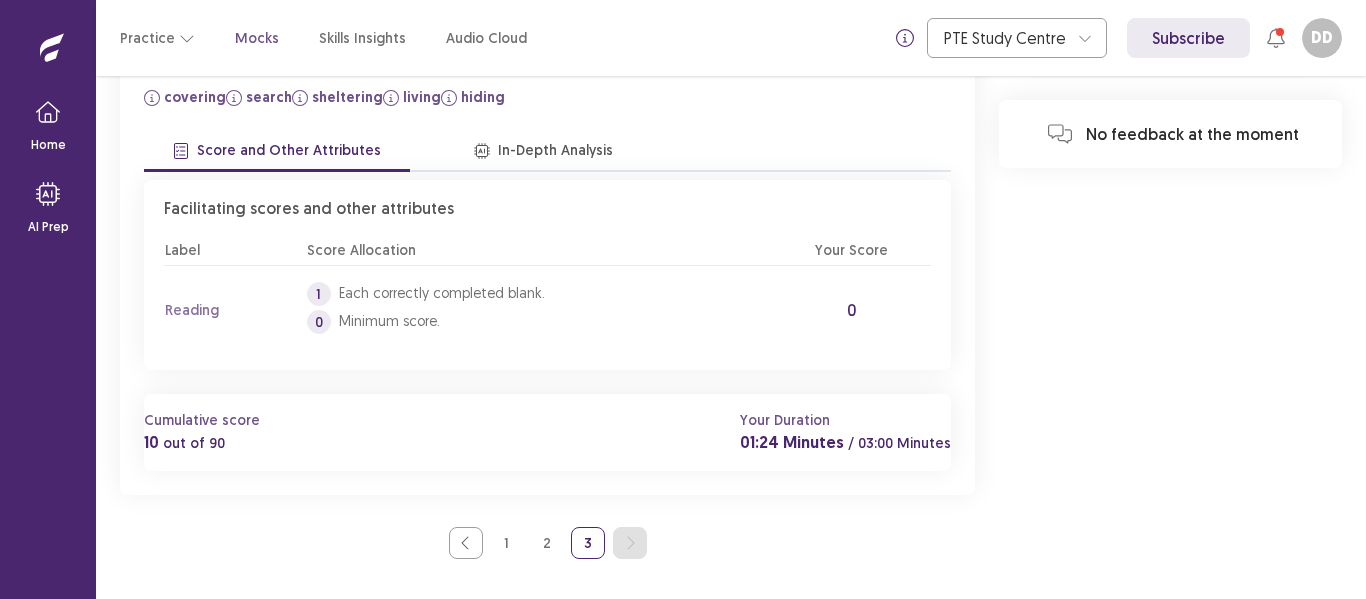 scroll, scrollTop: 689, scrollLeft: 0, axis: vertical 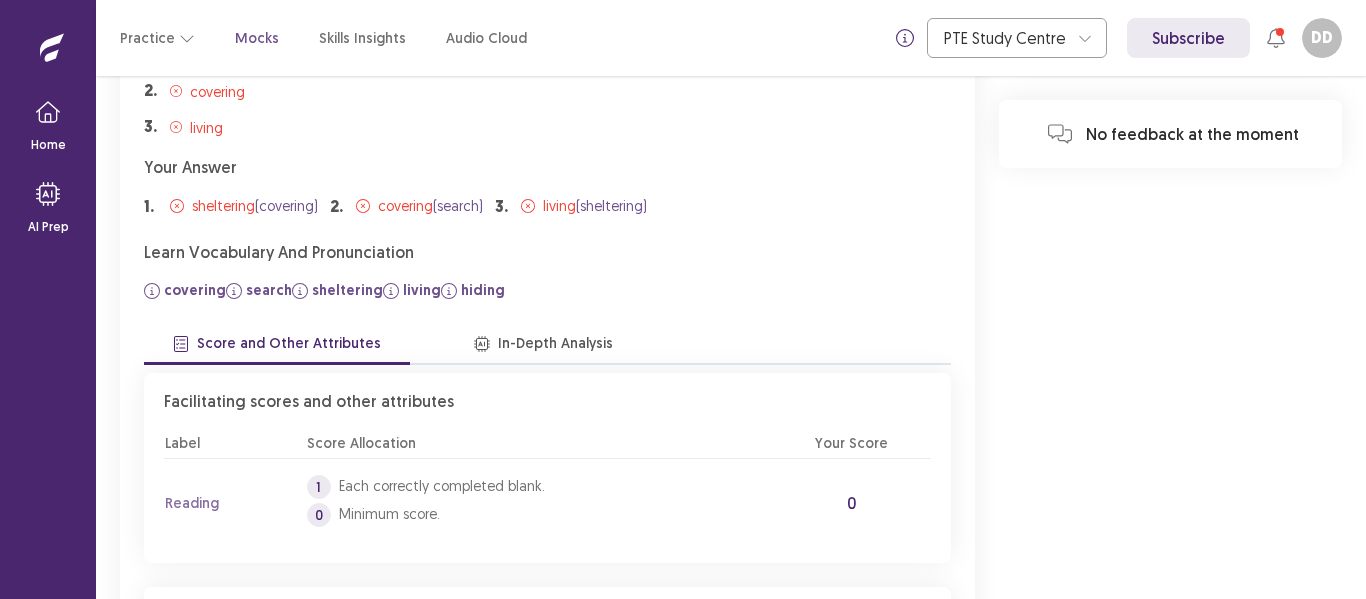 click on "Listening" at bounding box center (1220, -521) 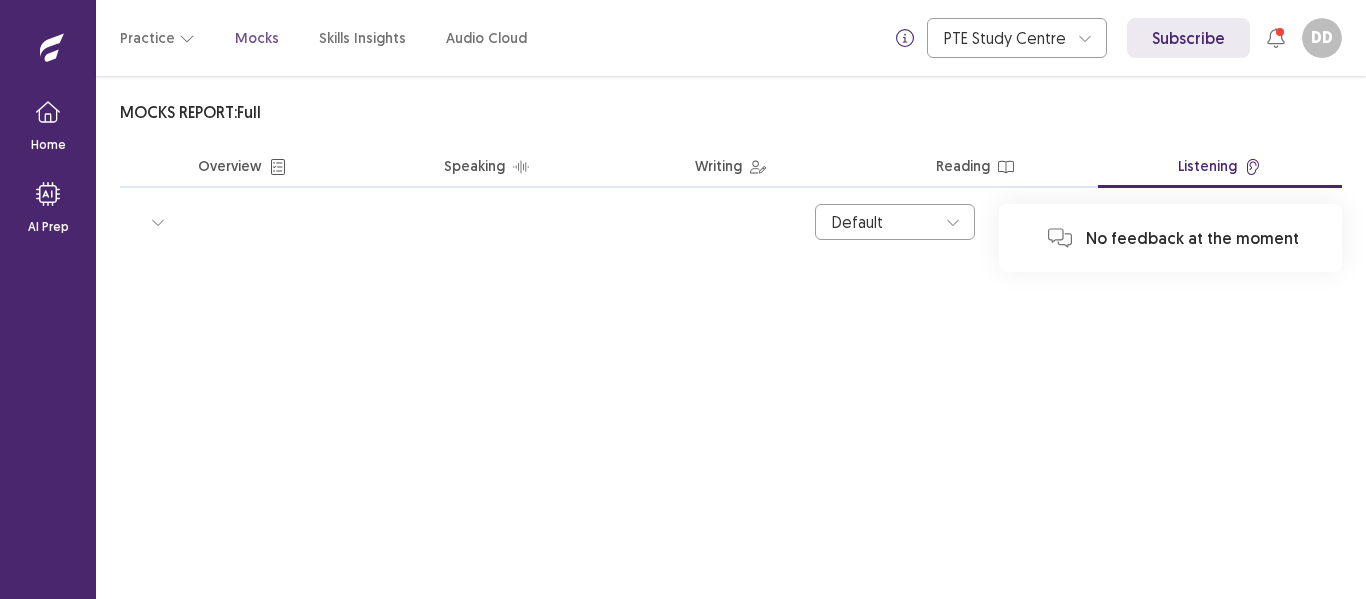 scroll, scrollTop: 0, scrollLeft: 0, axis: both 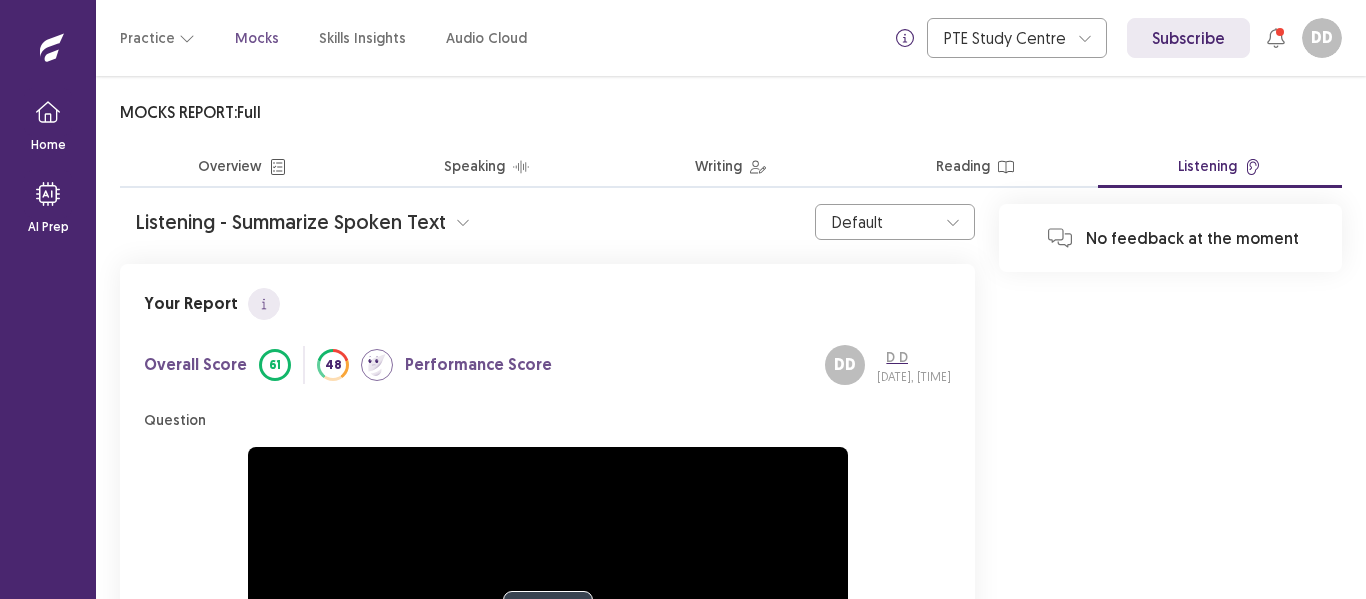 click at bounding box center [548, 616] 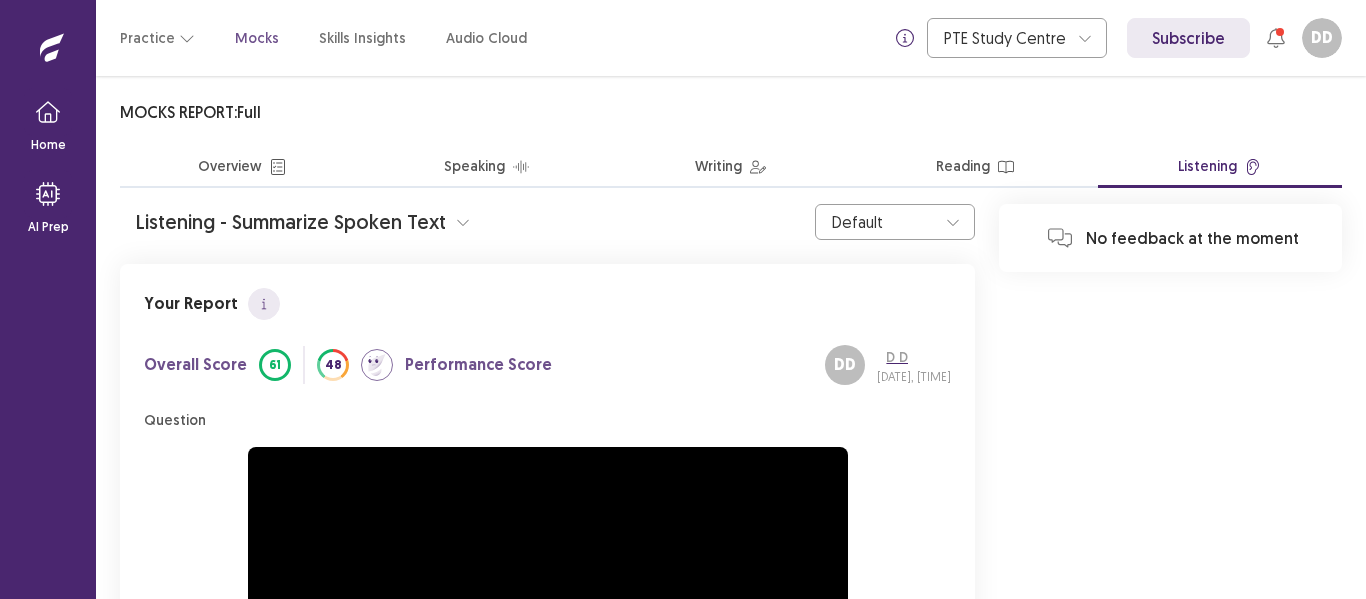 scroll, scrollTop: 586, scrollLeft: 0, axis: vertical 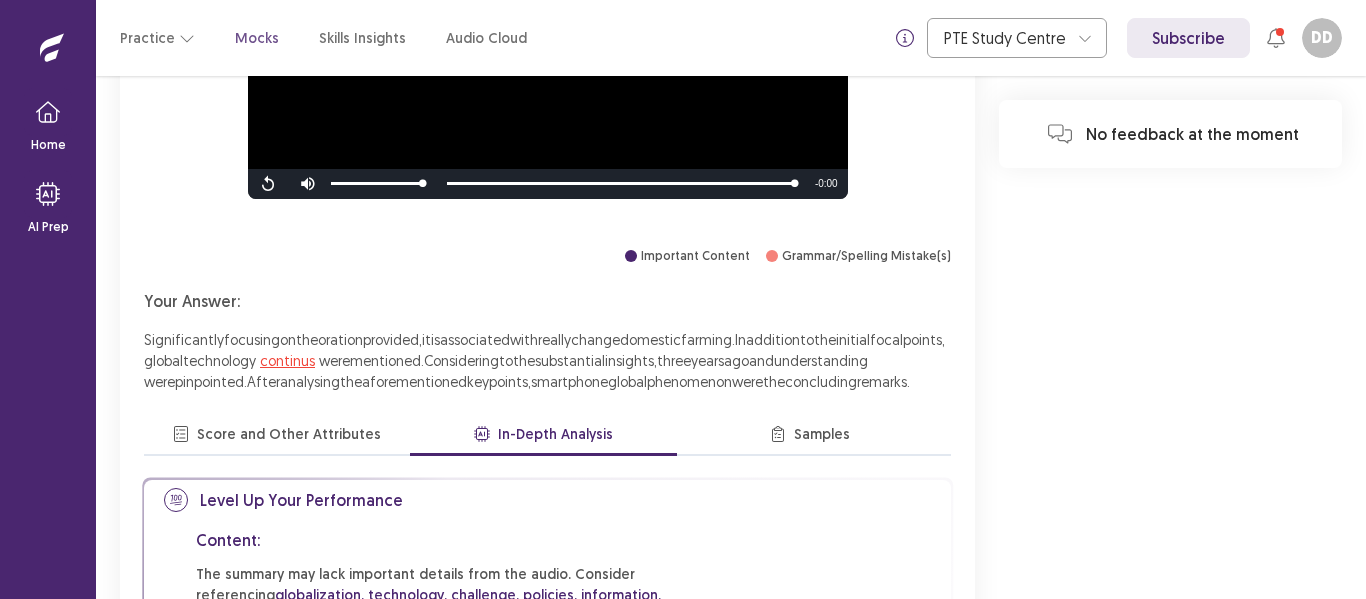click on "In-Depth Analysis" at bounding box center (543, 436) 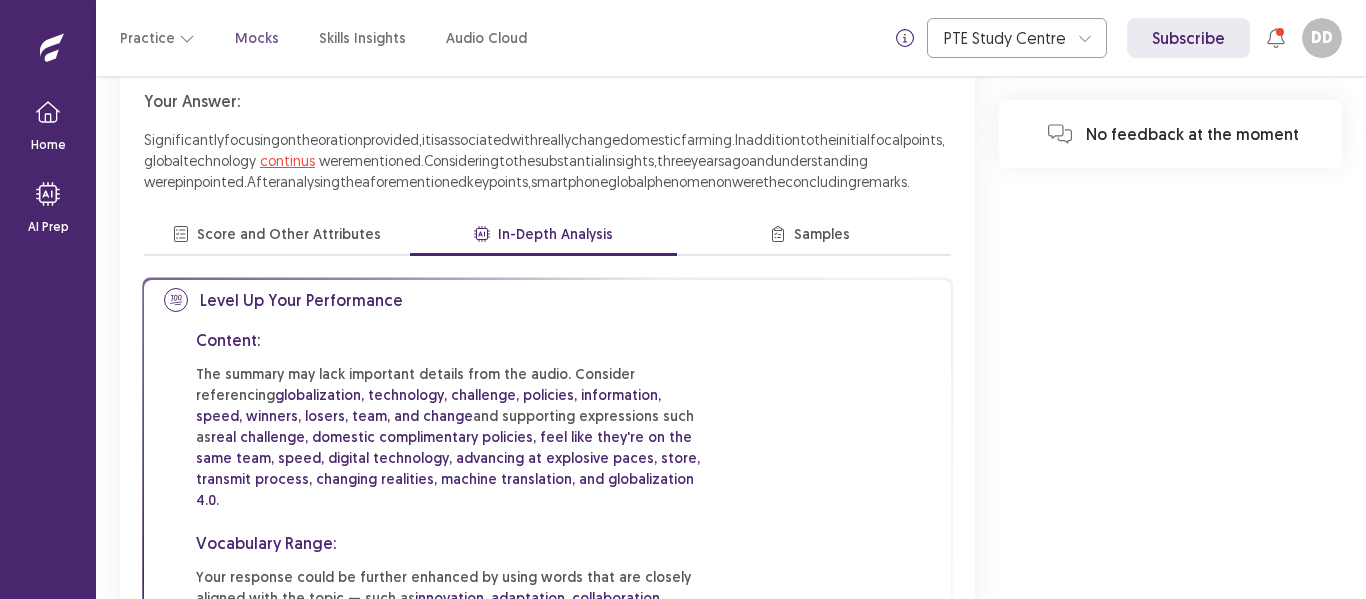 scroll, scrollTop: 1086, scrollLeft: 0, axis: vertical 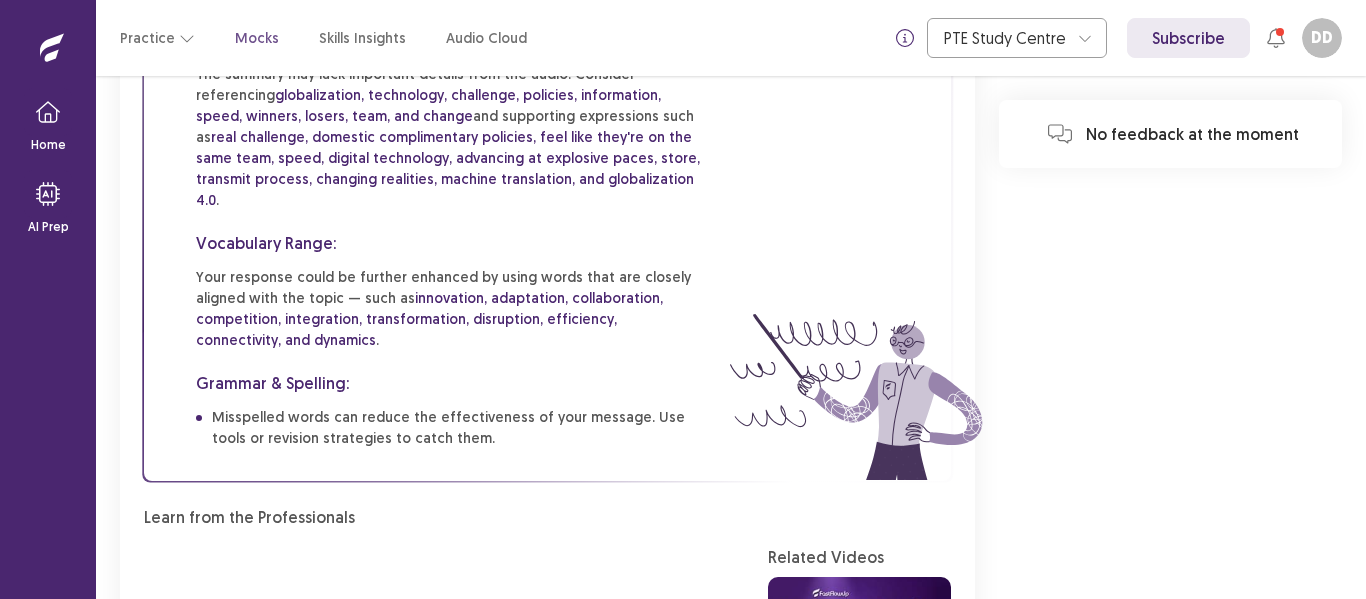 click on "2" at bounding box center (569, 1062) 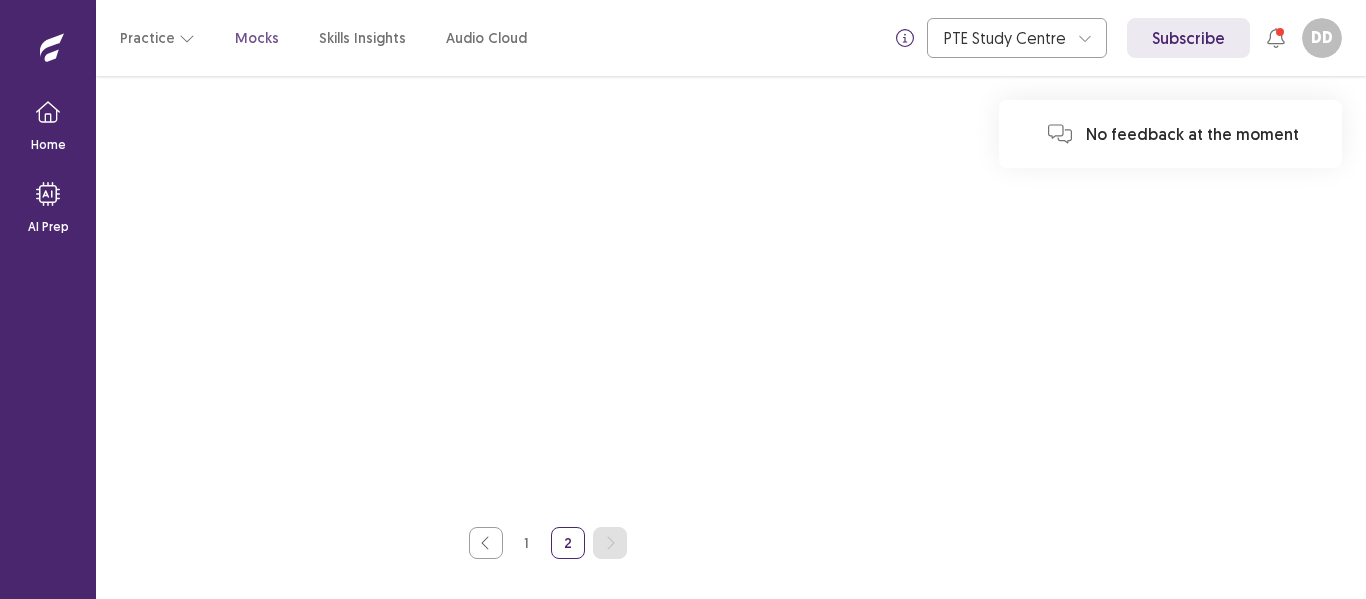 scroll, scrollTop: 0, scrollLeft: 0, axis: both 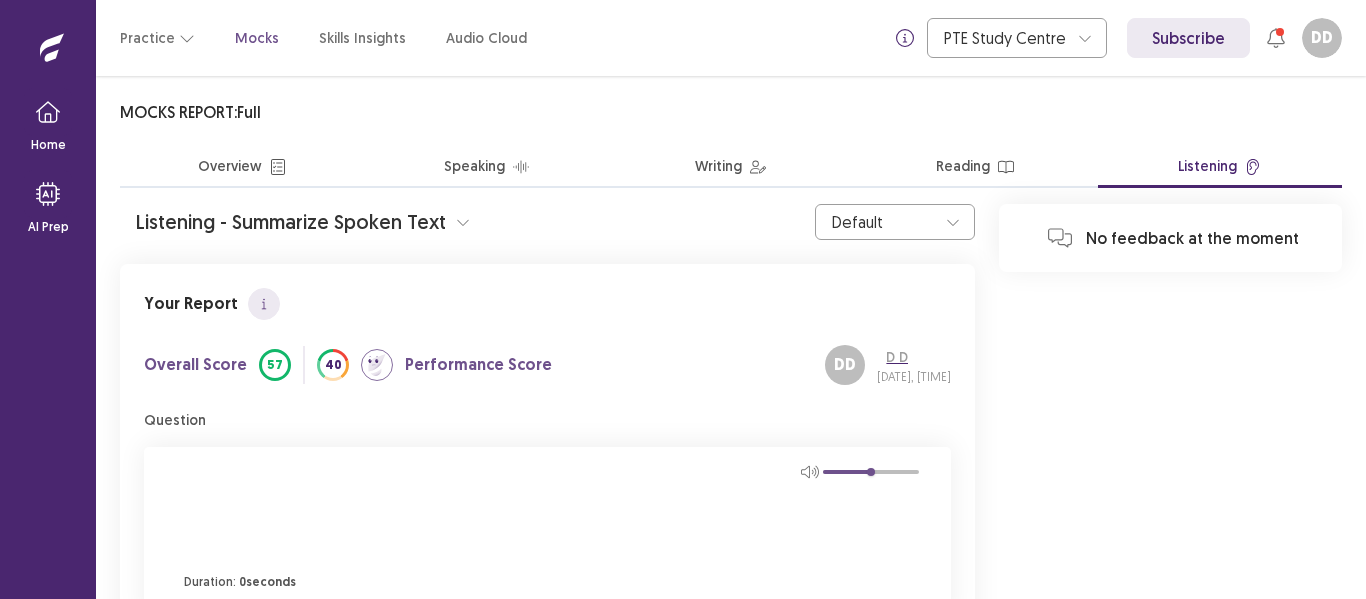 click at bounding box center (547, 527) 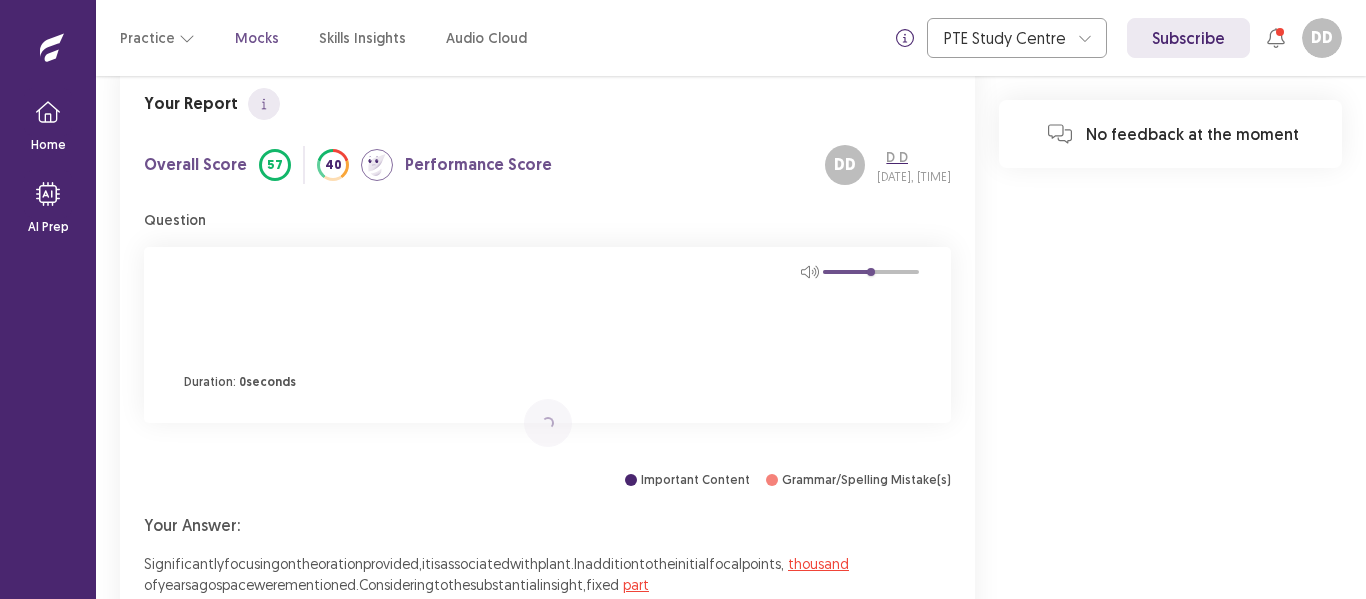 click on "Overall Score 57 Performance Score 40 DD D D Jun 26 2025, 06:37 PM" at bounding box center (547, 165) 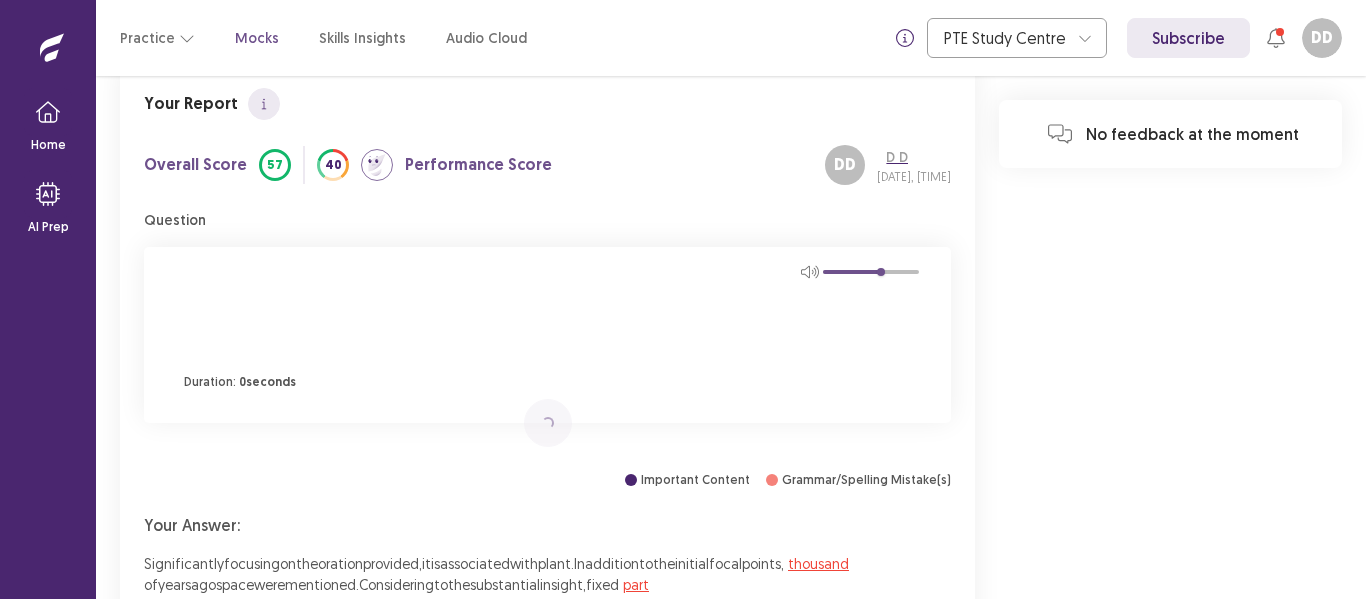 click on "Duration:   0  seconds" at bounding box center (547, 382) 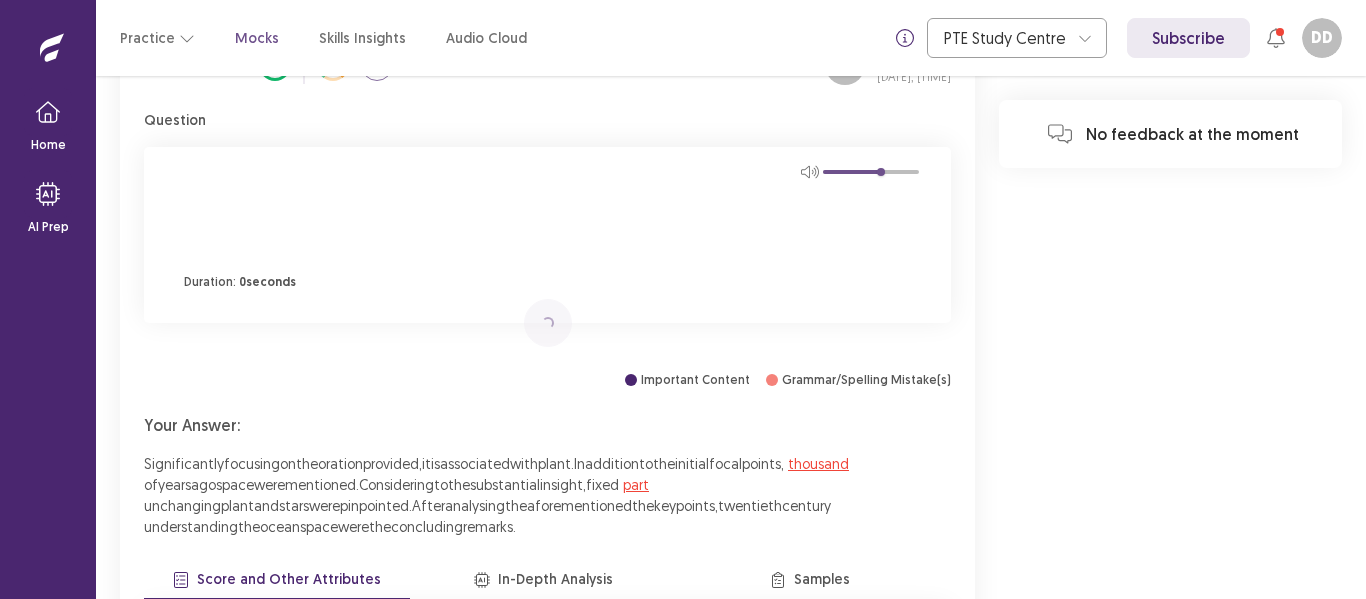 click on "In-Depth Analysis" at bounding box center [543, 581] 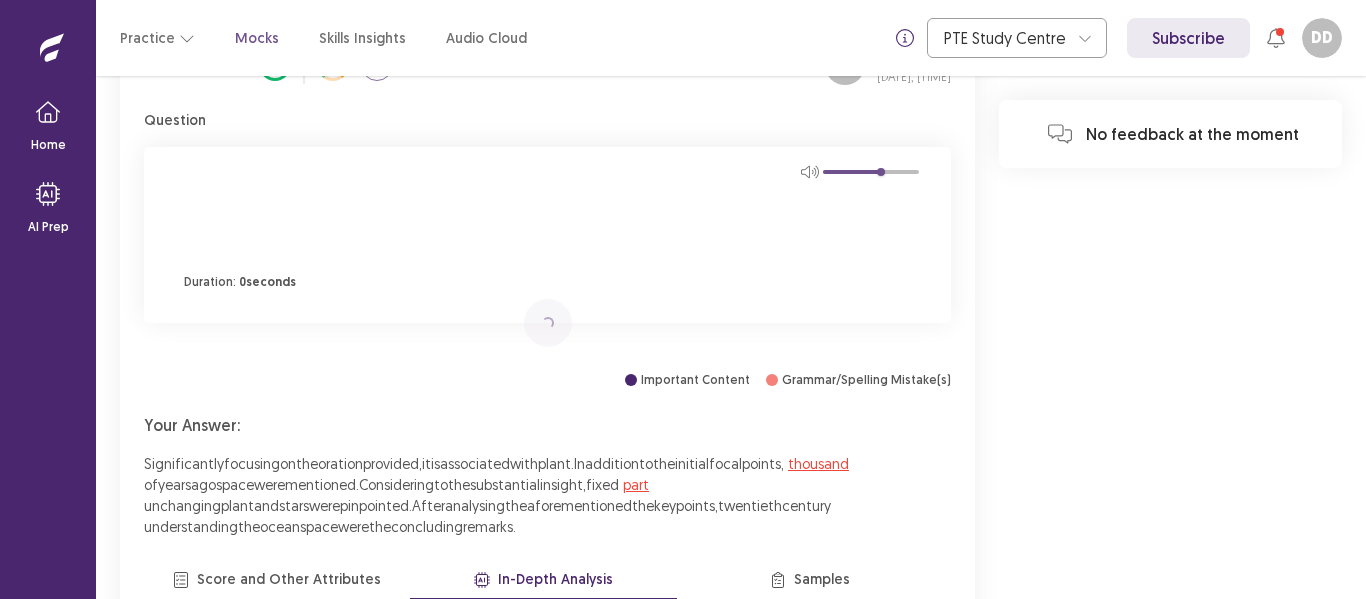 click on "Score and Other Attributes" at bounding box center [277, 581] 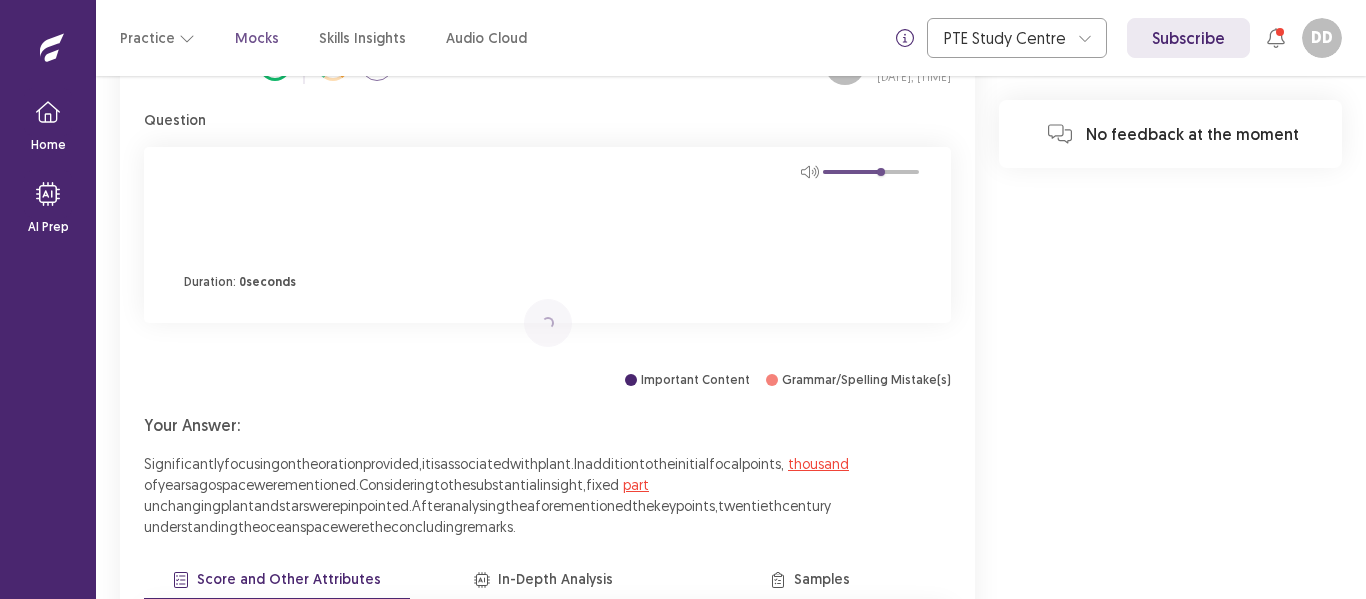 click on "In-Depth Analysis" at bounding box center [543, 581] 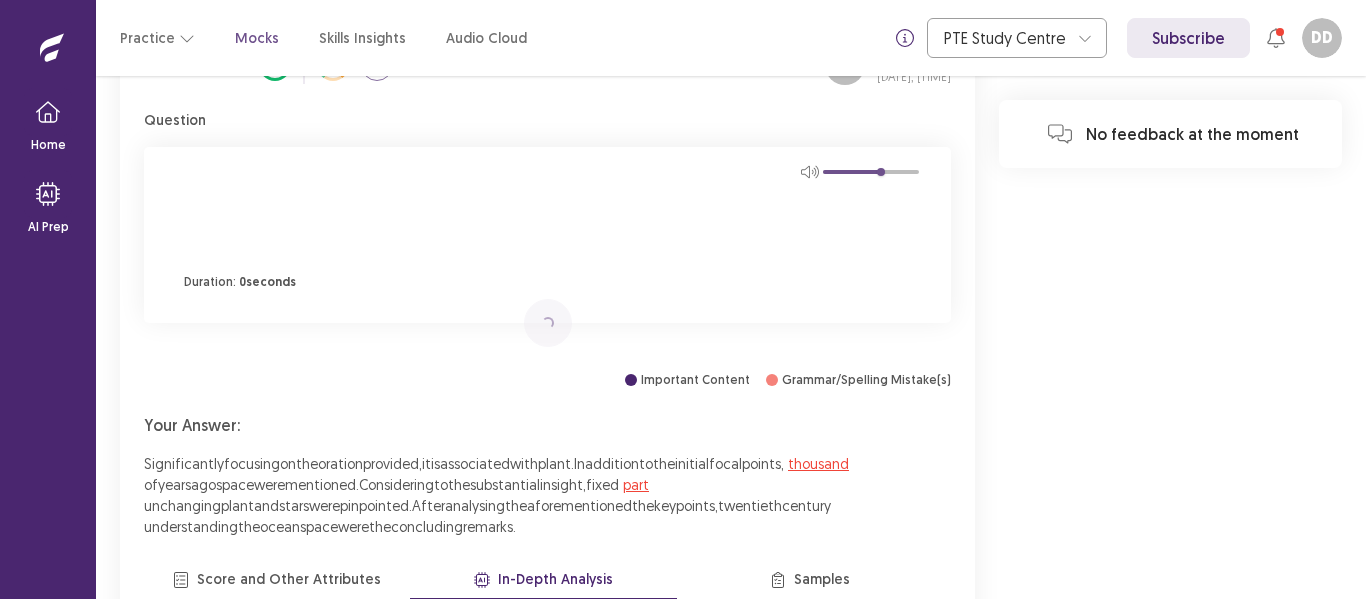 scroll, scrollTop: 0, scrollLeft: 0, axis: both 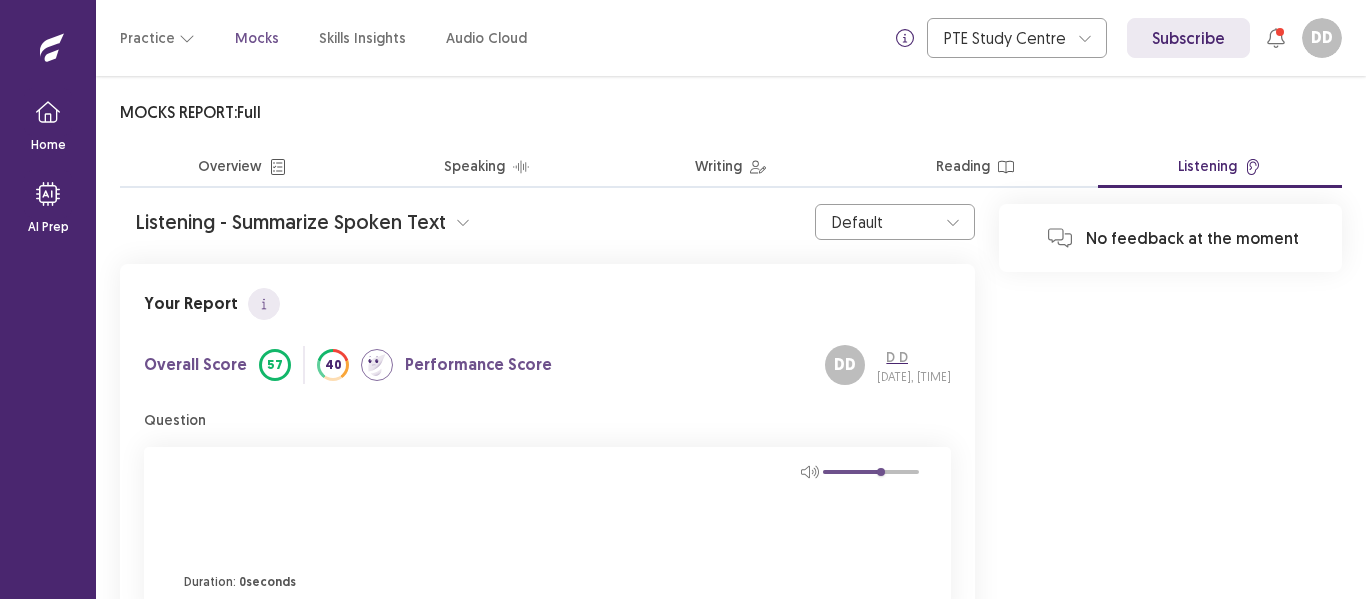 click on "Duration:   0  seconds Loading..." at bounding box center [547, 535] 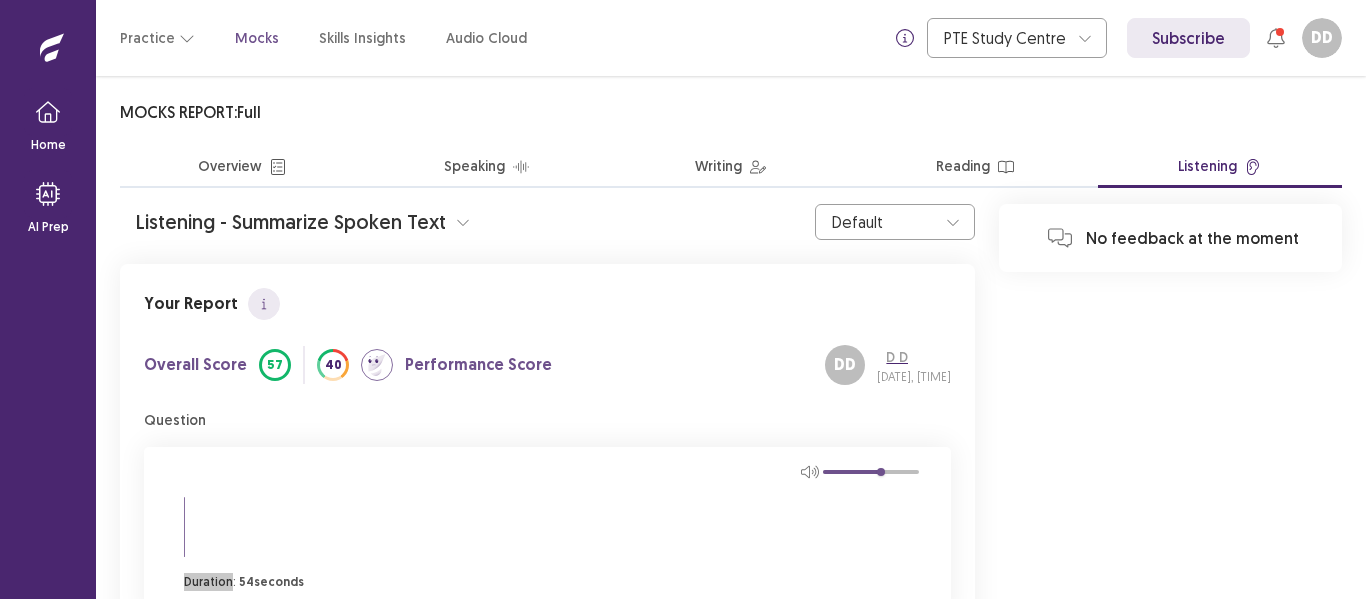 scroll, scrollTop: 0, scrollLeft: 0, axis: both 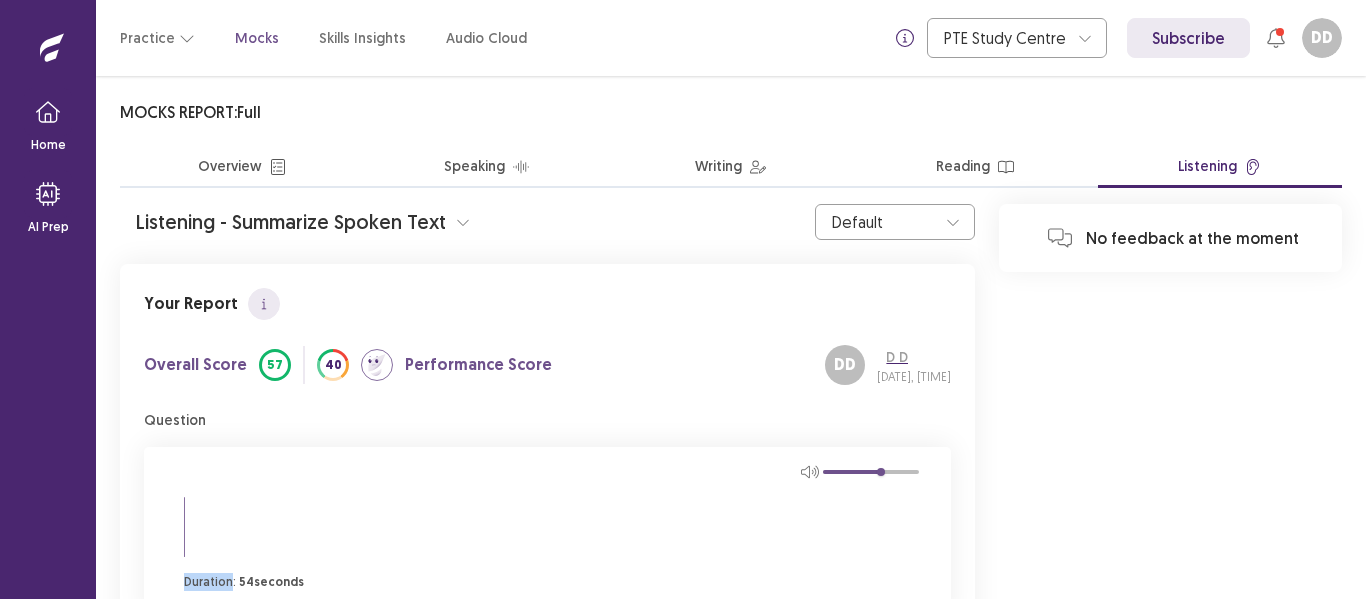 click at bounding box center [463, 222] 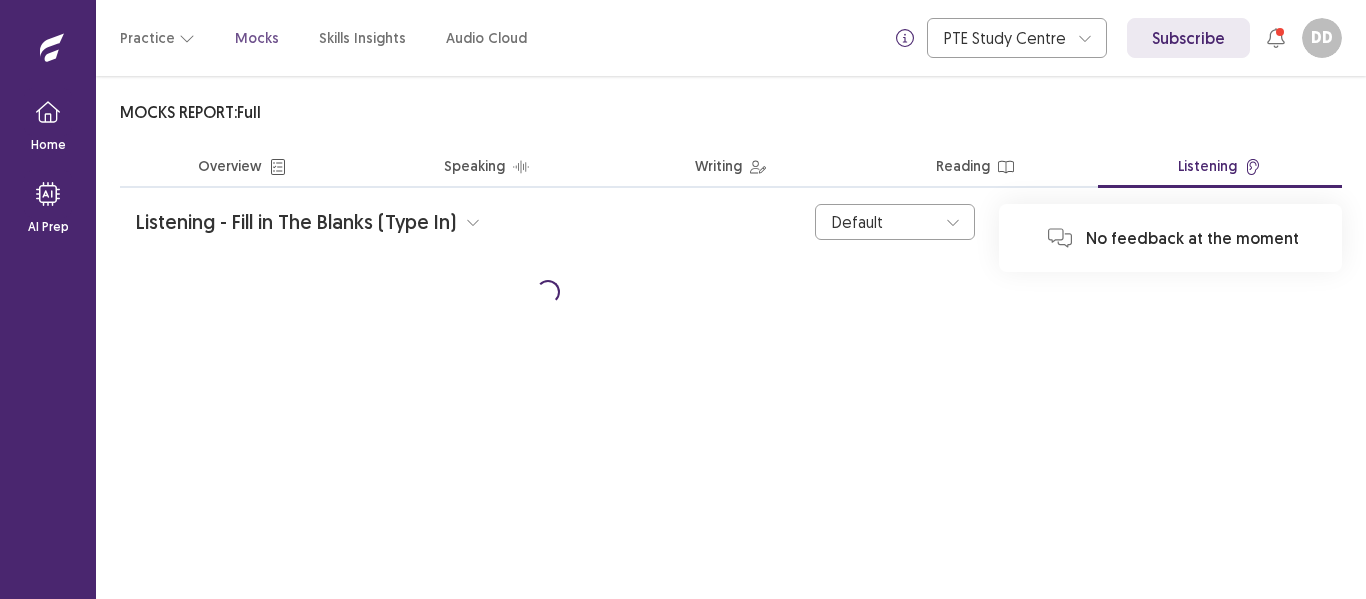scroll, scrollTop: 0, scrollLeft: 0, axis: both 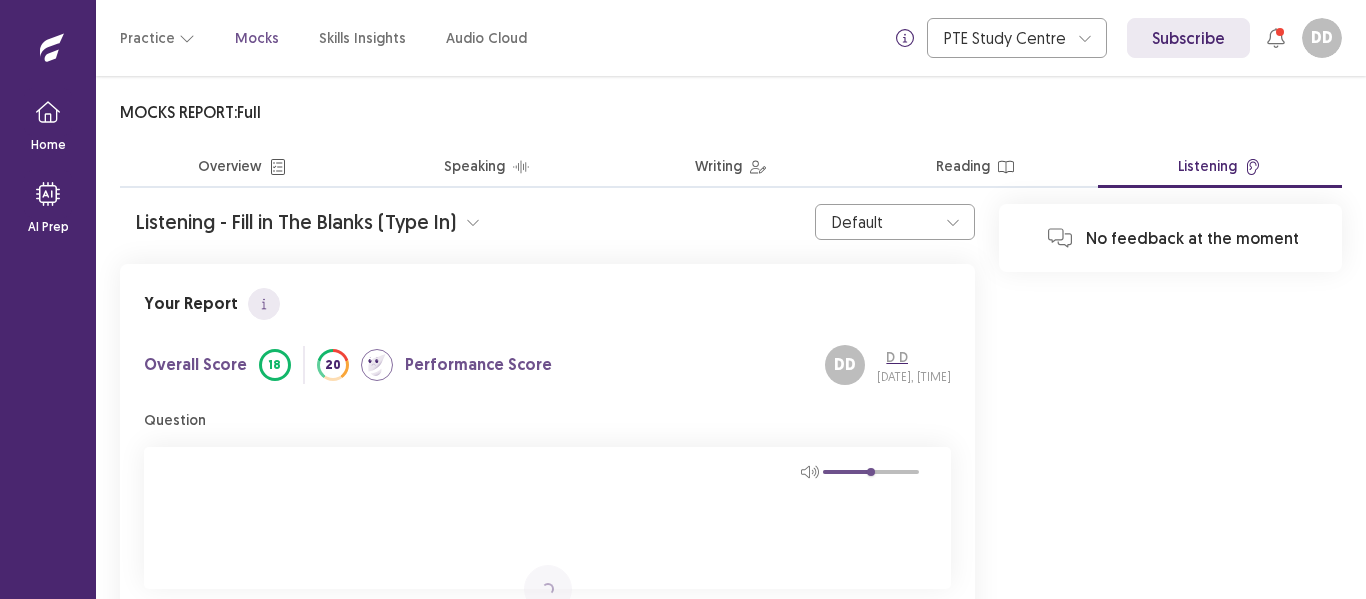 click at bounding box center [547, 527] 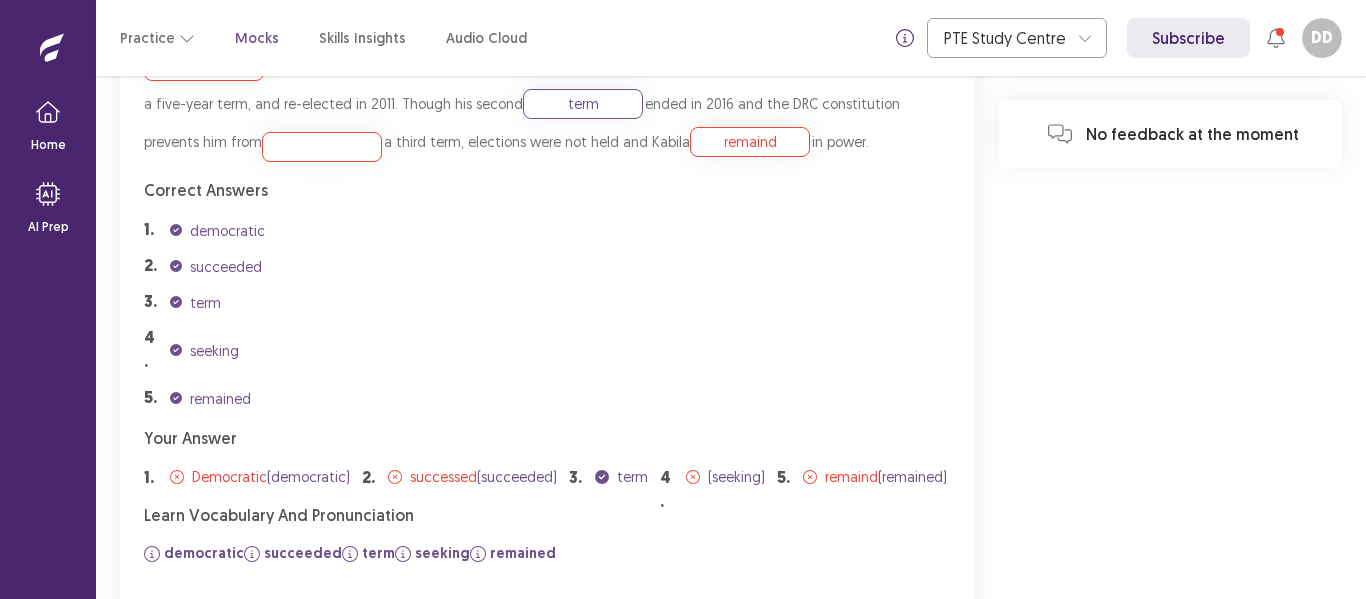 scroll, scrollTop: 243, scrollLeft: 0, axis: vertical 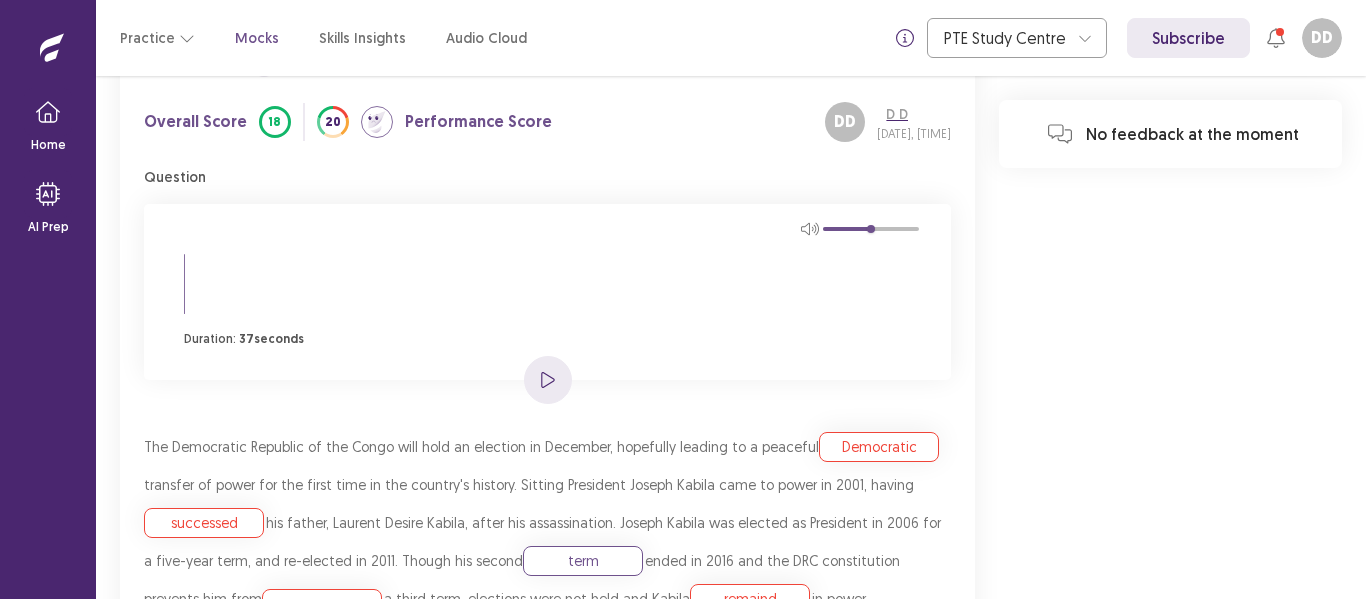 click 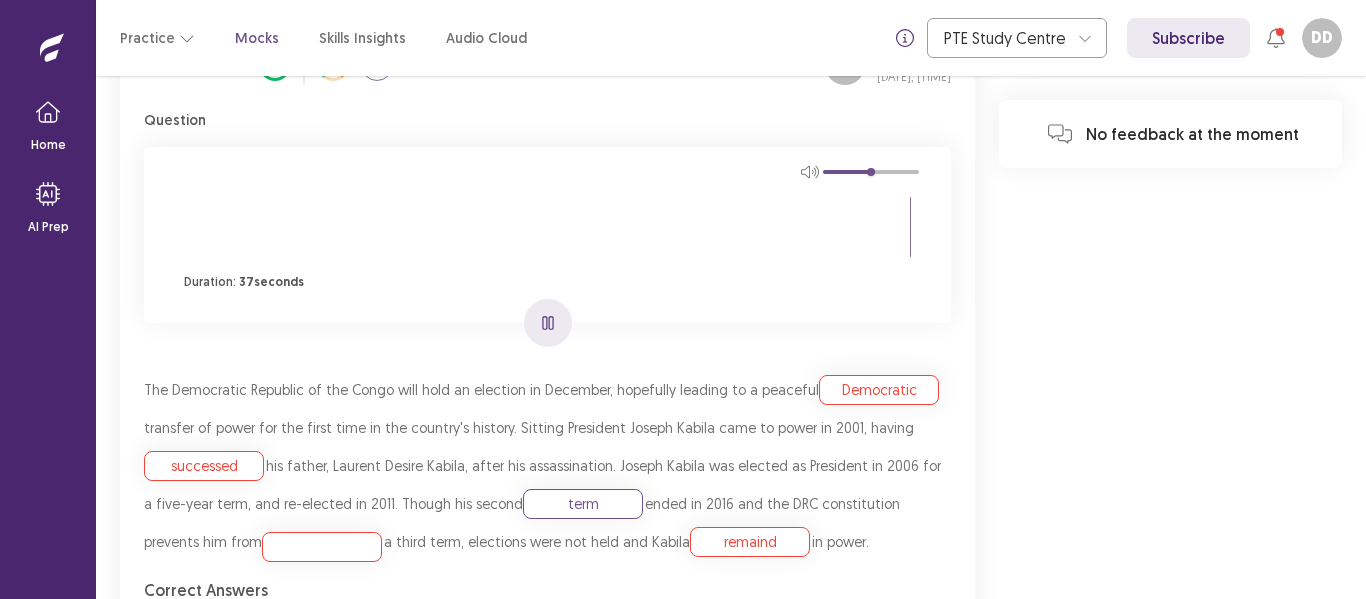 scroll, scrollTop: 400, scrollLeft: 0, axis: vertical 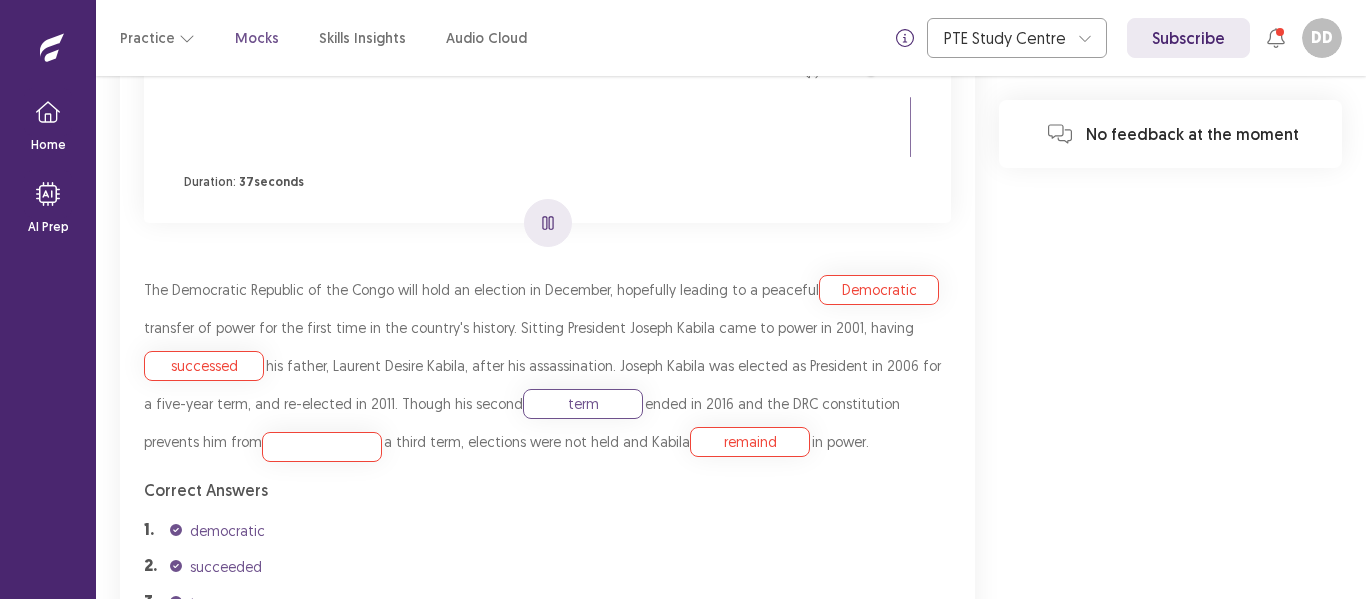 click at bounding box center [547, 127] 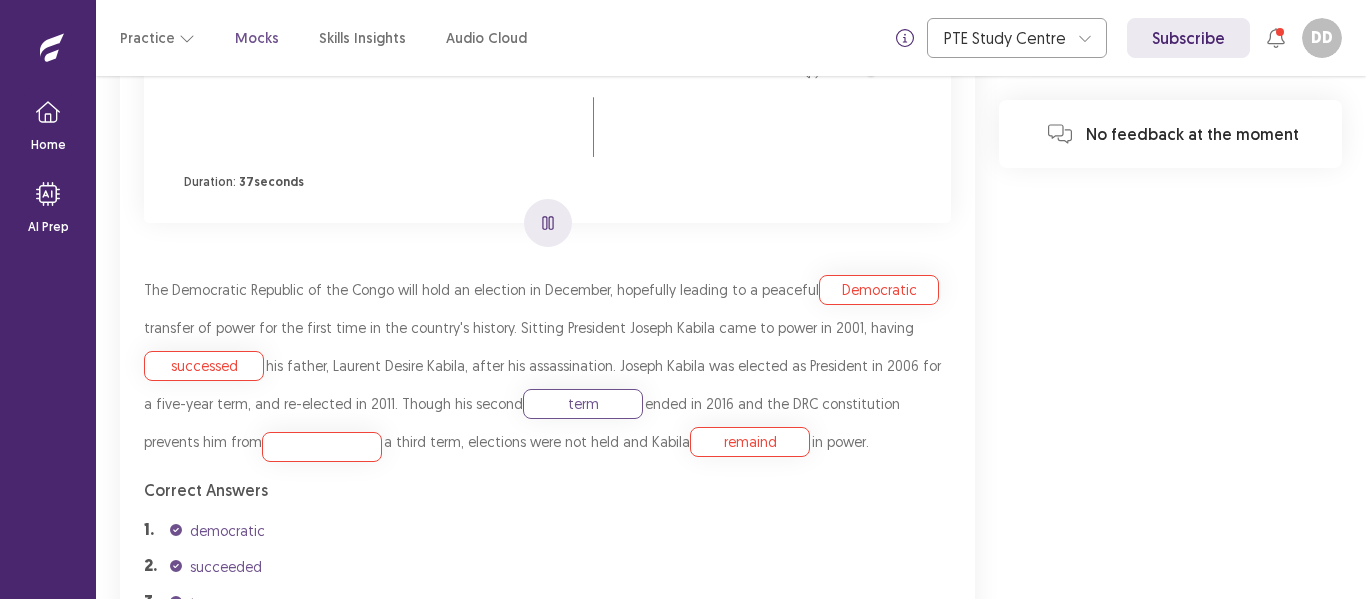click 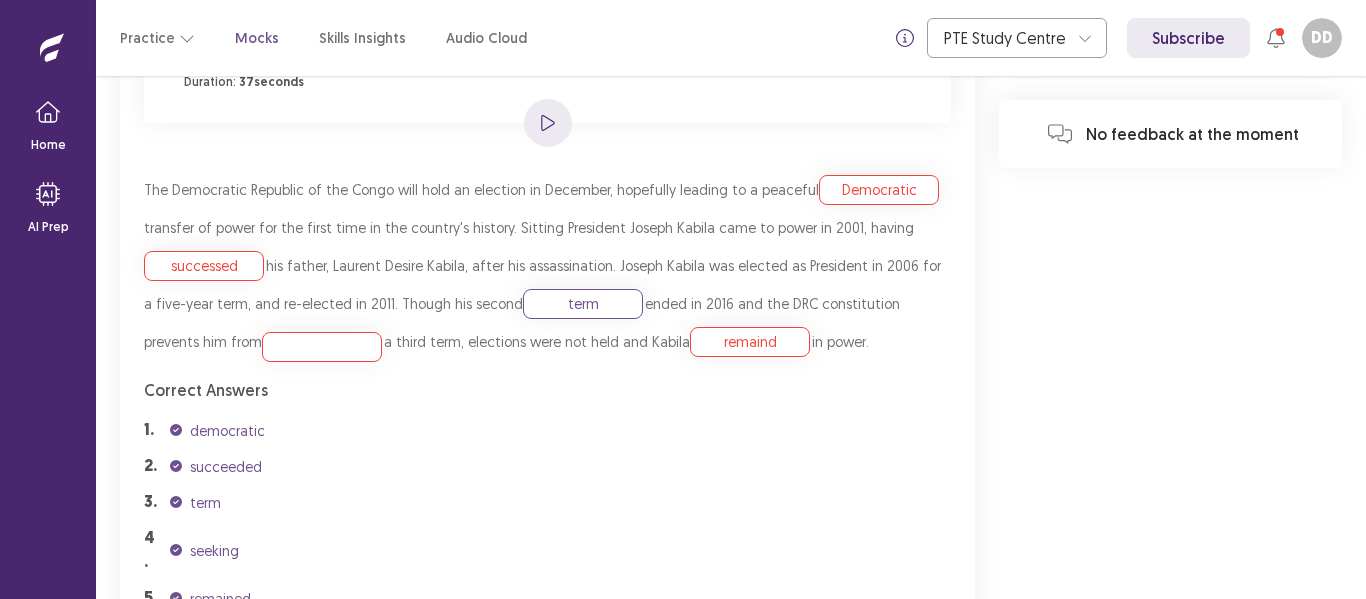 click on "2" at bounding box center [549, 1199] 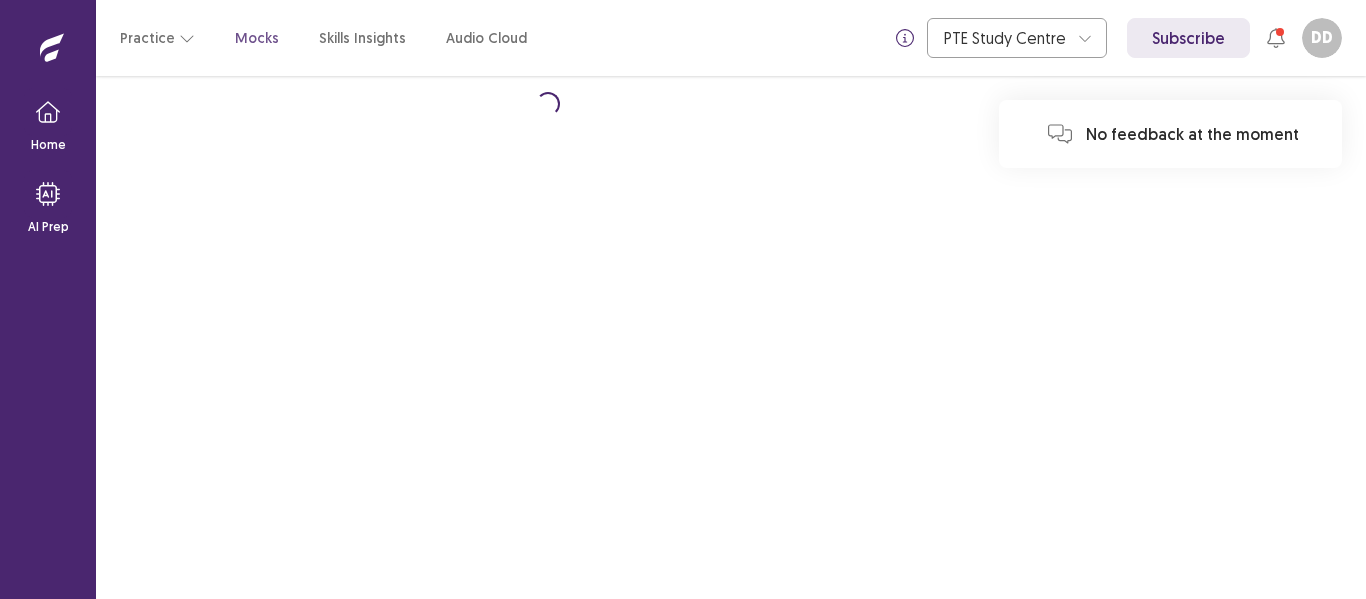 scroll, scrollTop: 0, scrollLeft: 0, axis: both 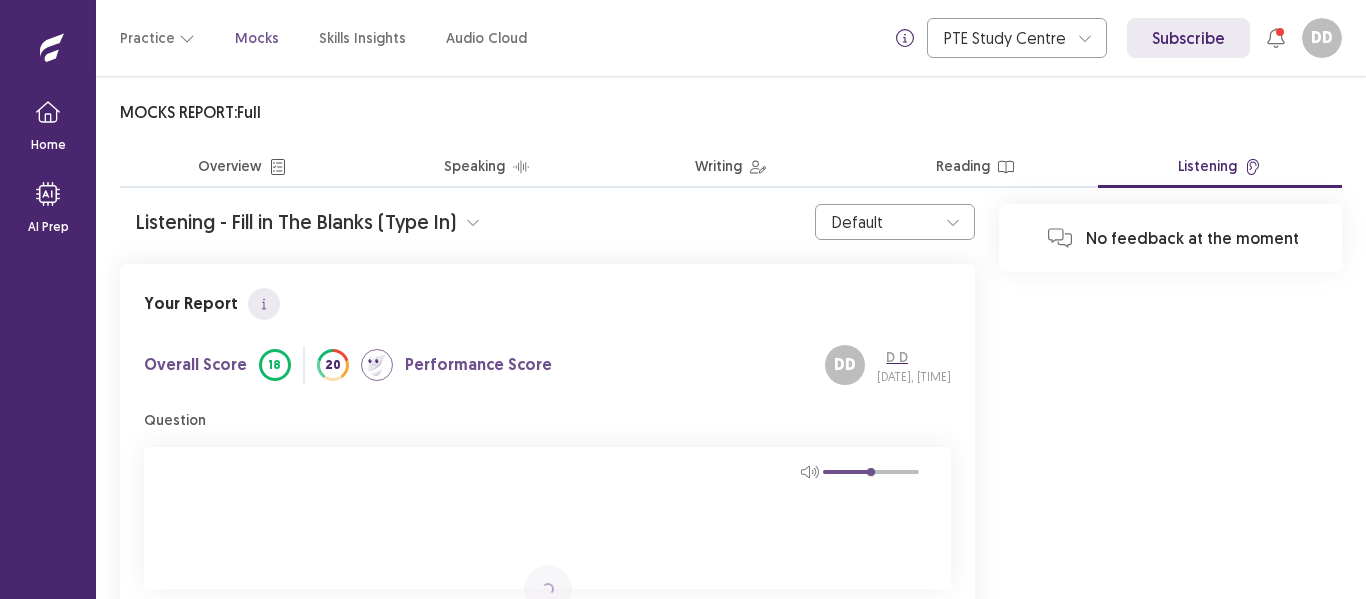 click on "No feedback at the moment" at bounding box center [1192, 238] 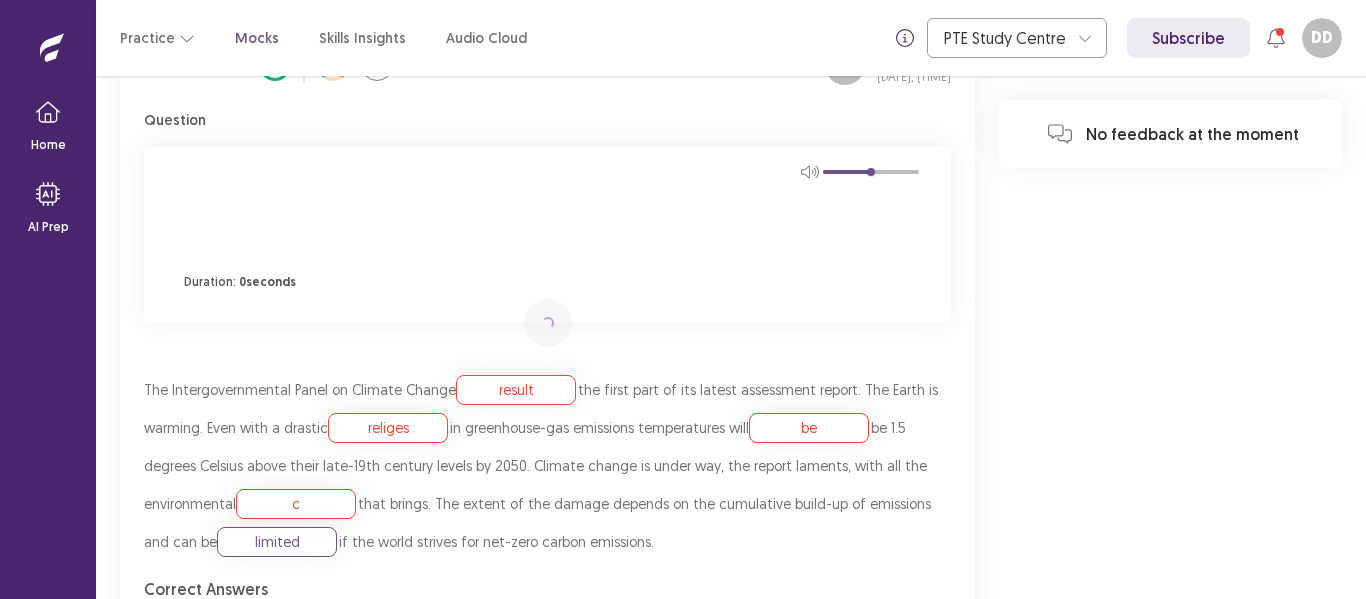 scroll, scrollTop: 700, scrollLeft: 0, axis: vertical 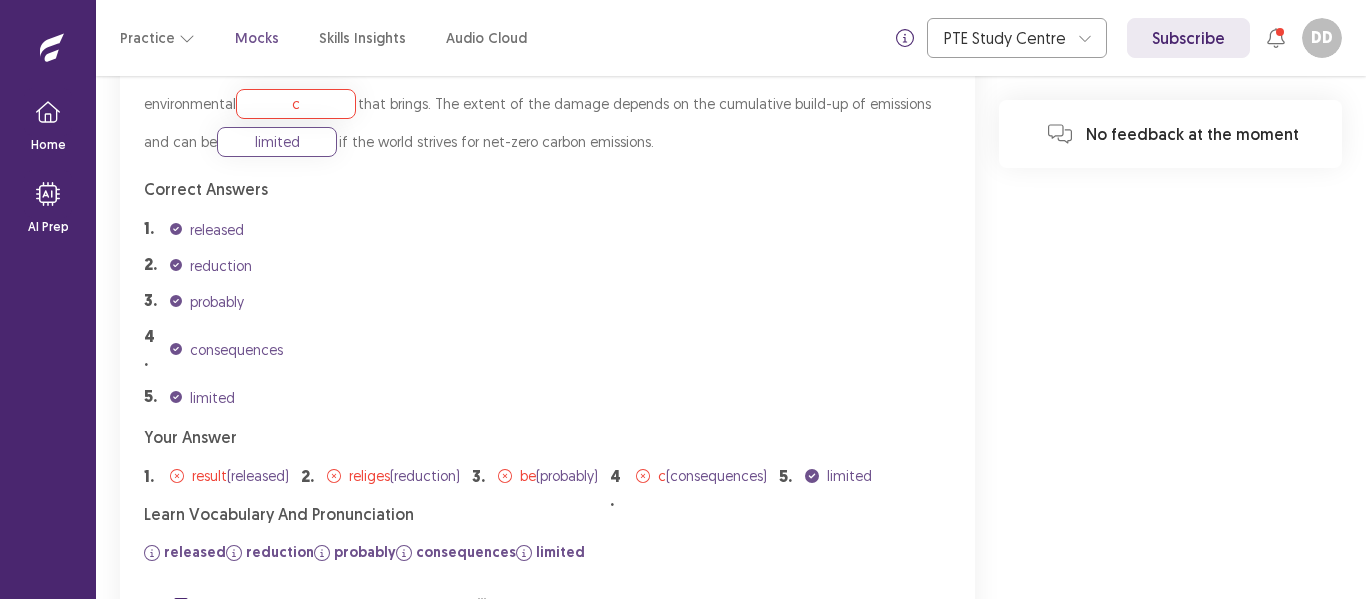click 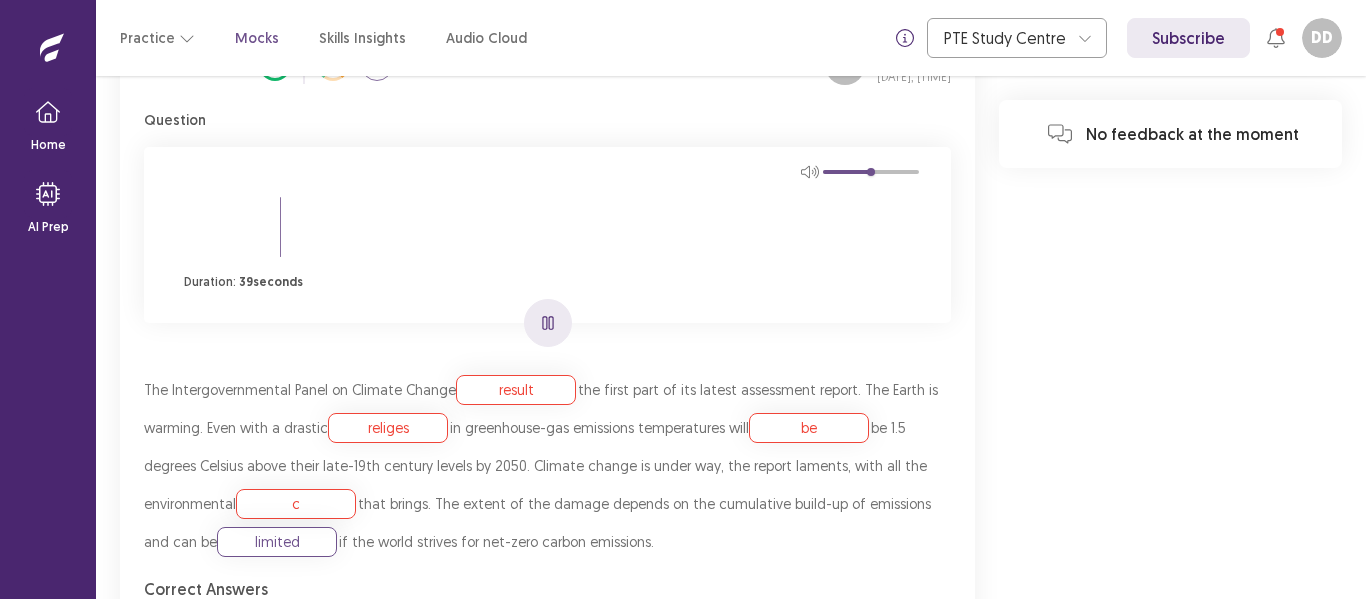 click 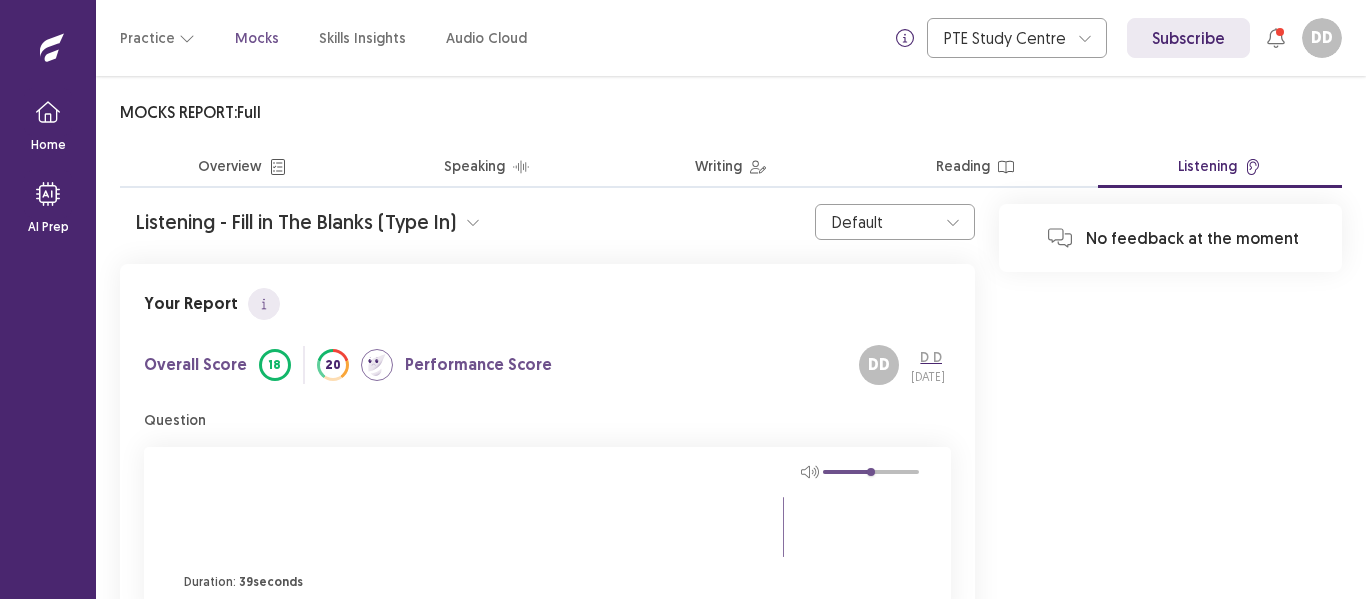scroll, scrollTop: 0, scrollLeft: 0, axis: both 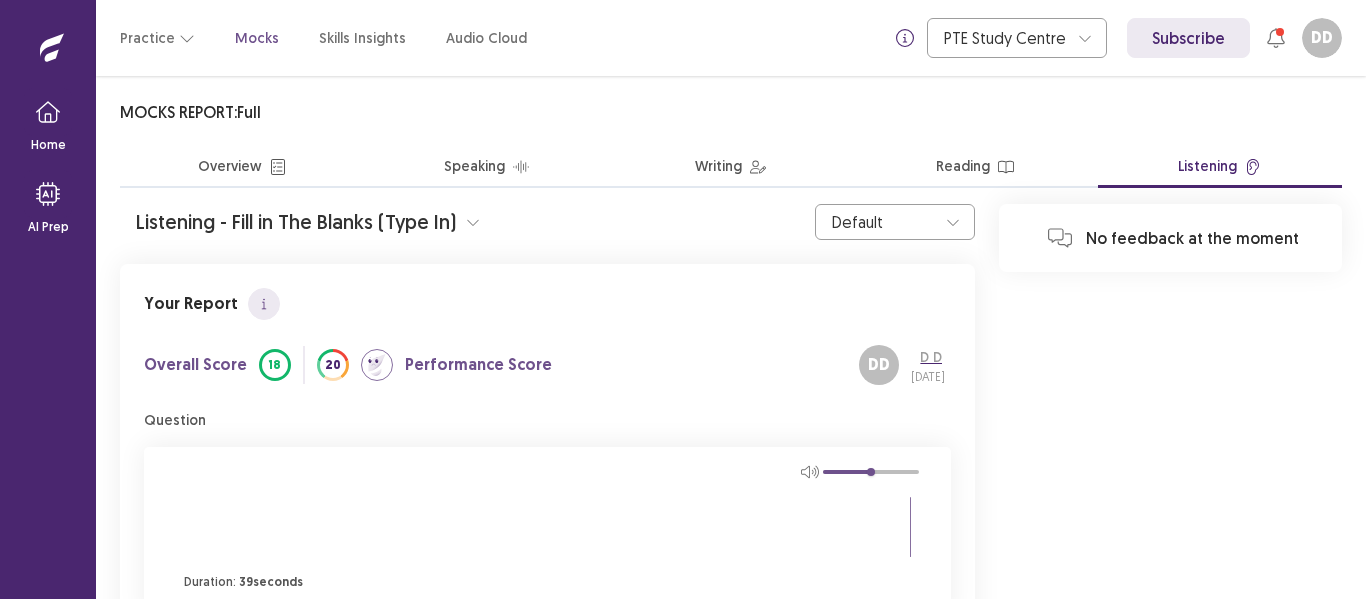 click on "3" at bounding box center (589, 1698) 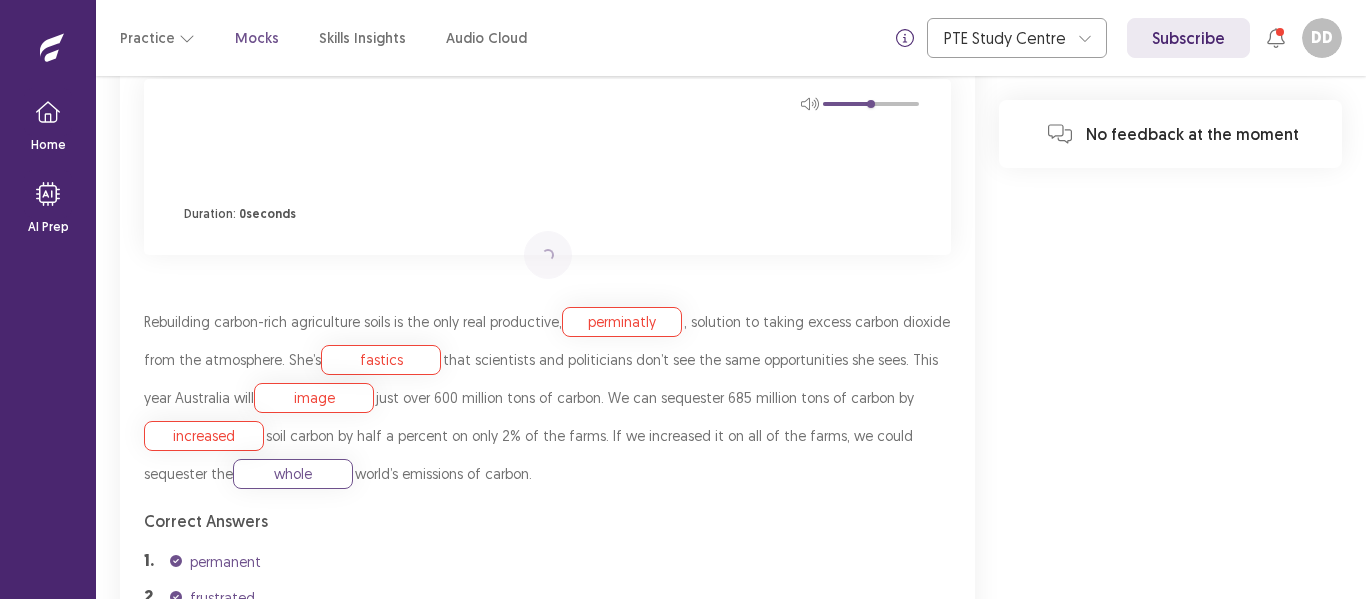 scroll, scrollTop: 568, scrollLeft: 0, axis: vertical 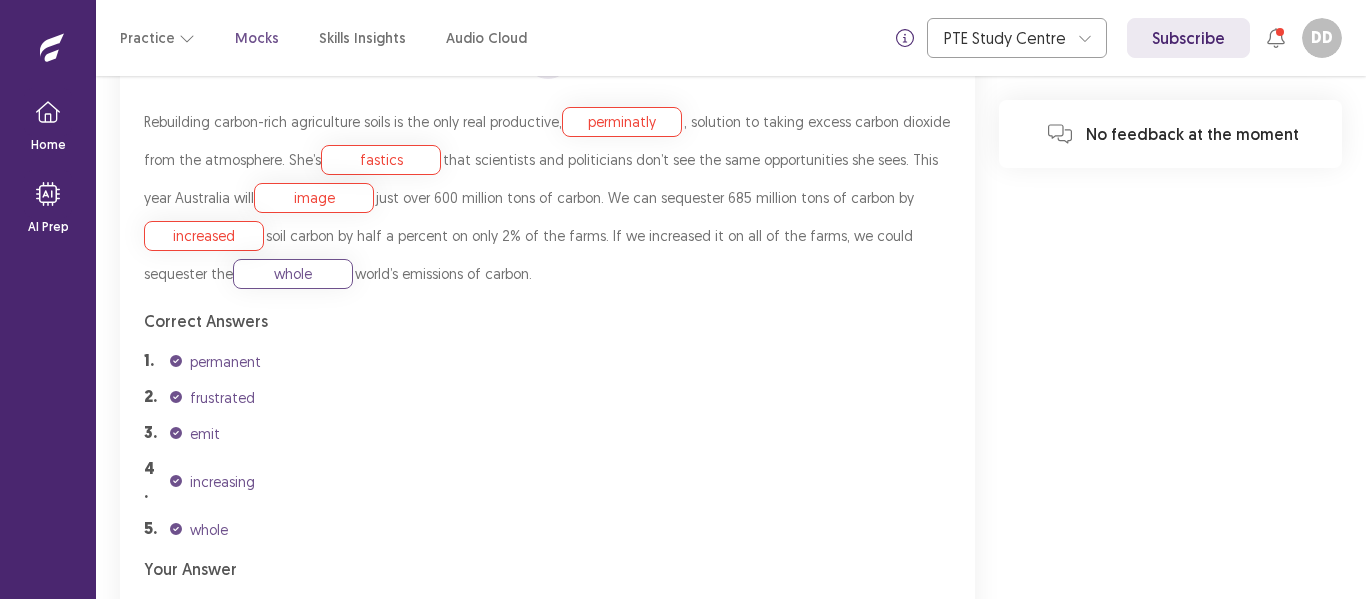 click at bounding box center [473, -346] 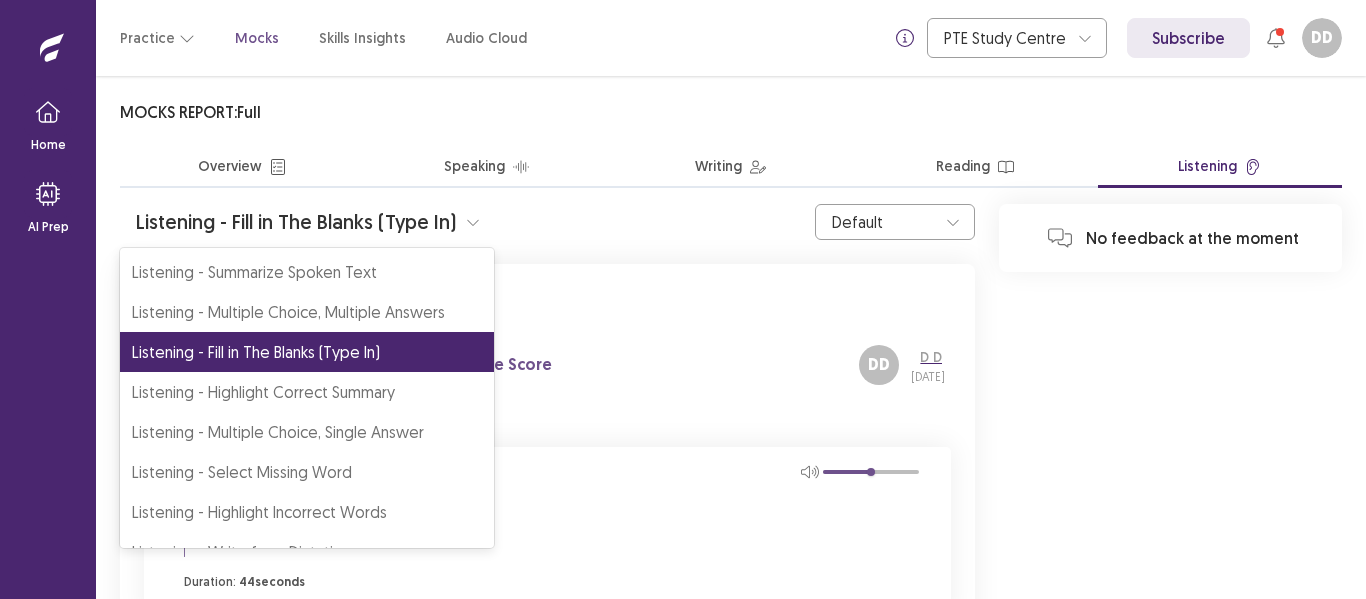 click on "Listening - Write from Dictation" at bounding box center [307, 552] 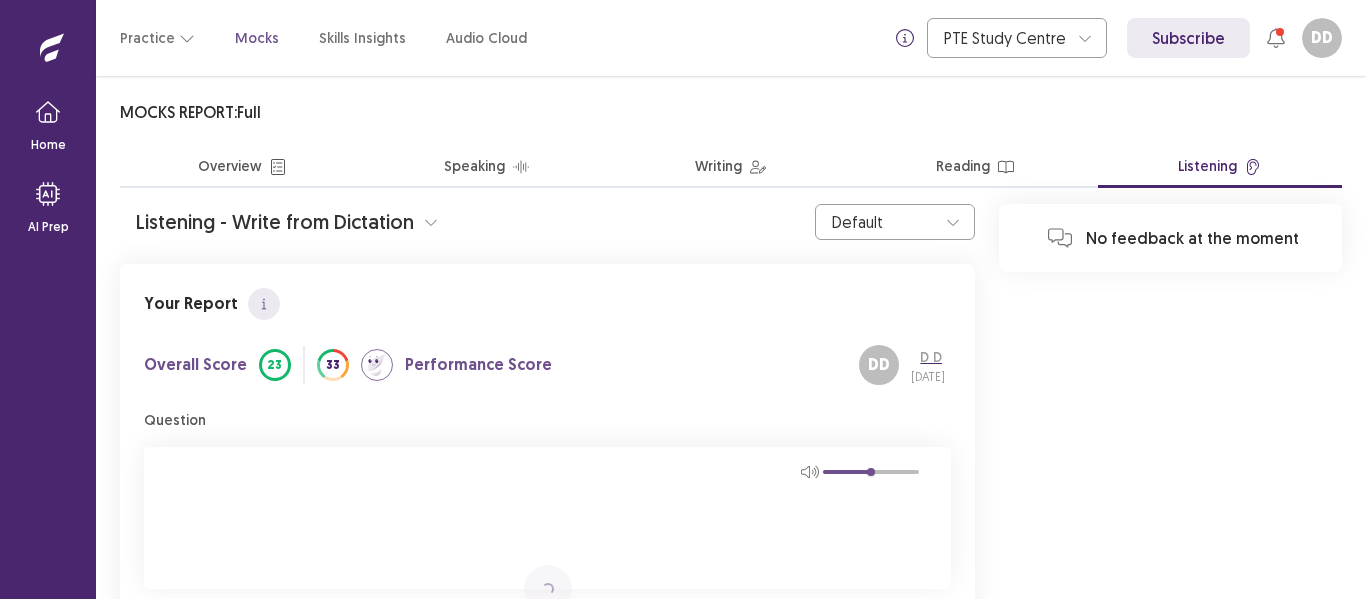 scroll, scrollTop: 230, scrollLeft: 0, axis: vertical 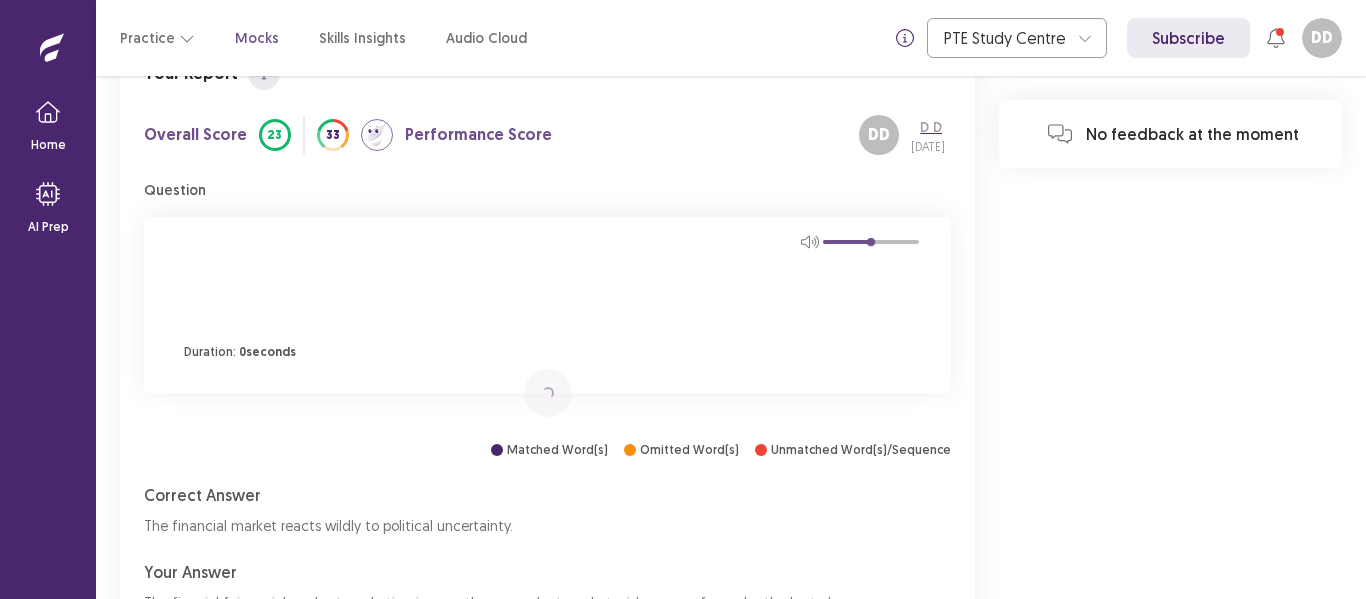 click at bounding box center [547, 297] 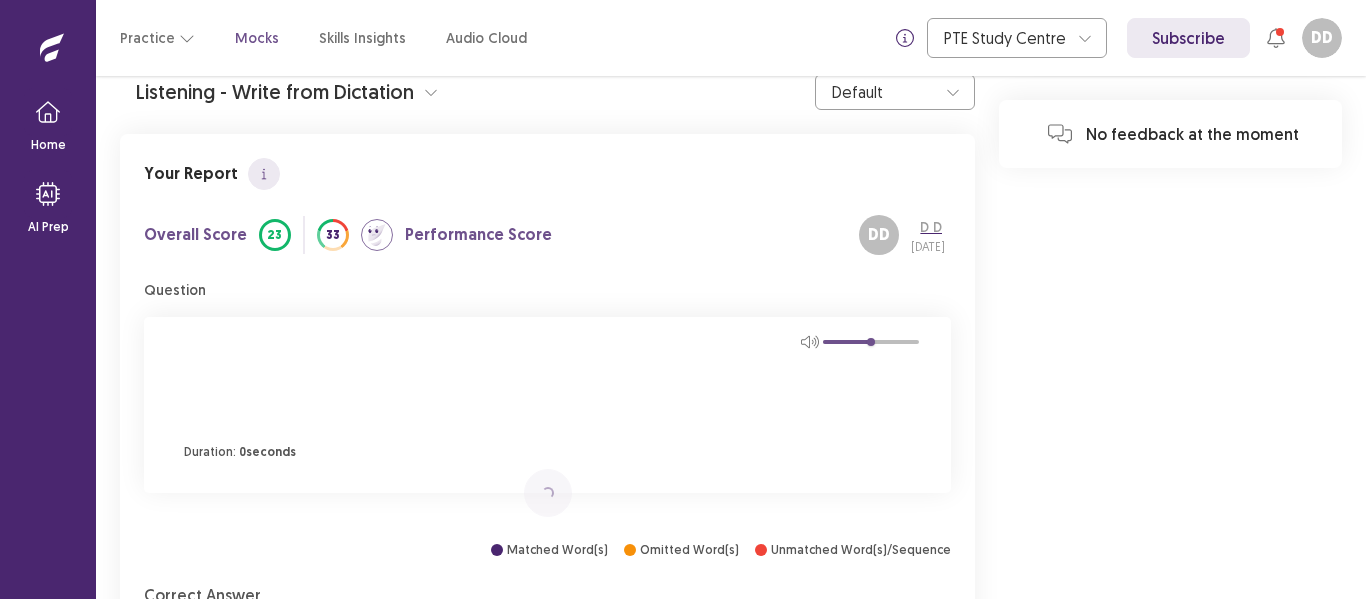 scroll, scrollTop: 230, scrollLeft: 0, axis: vertical 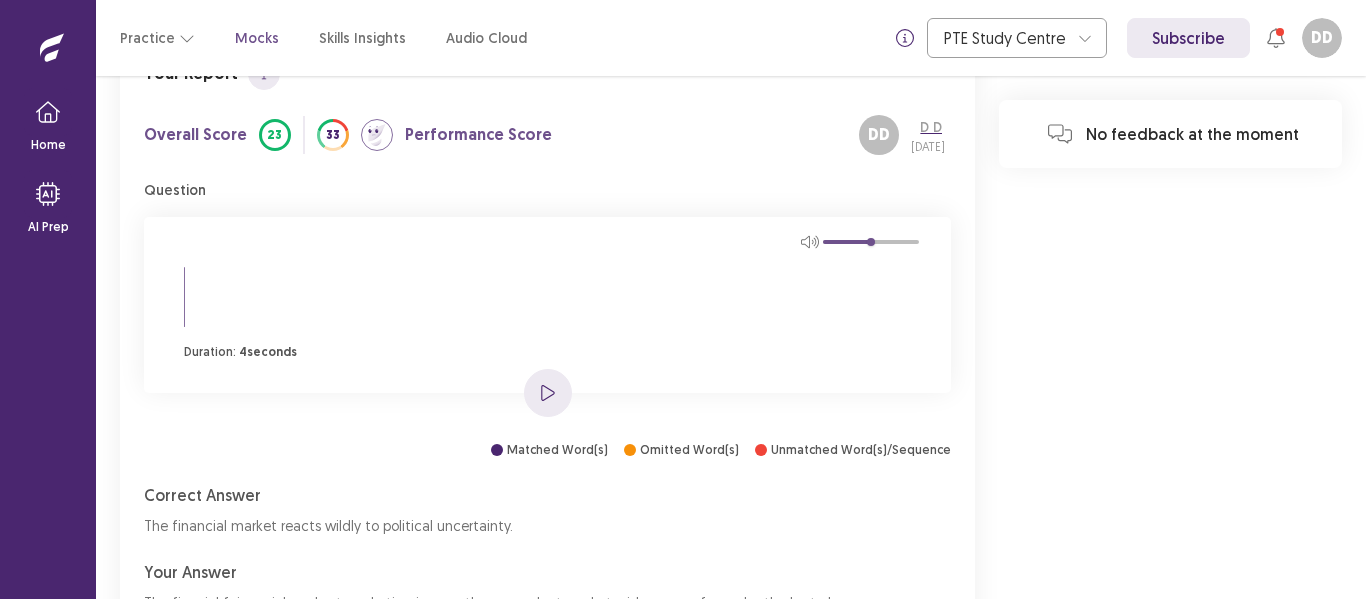 click 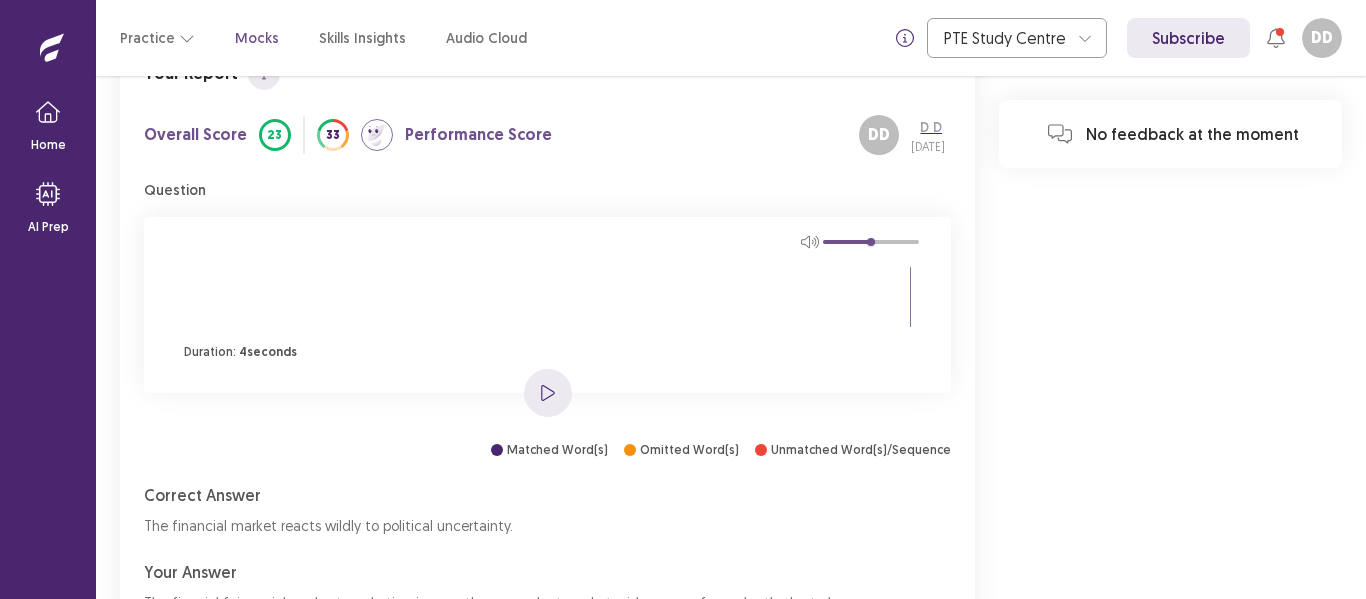 click on "2" at bounding box center [549, 1225] 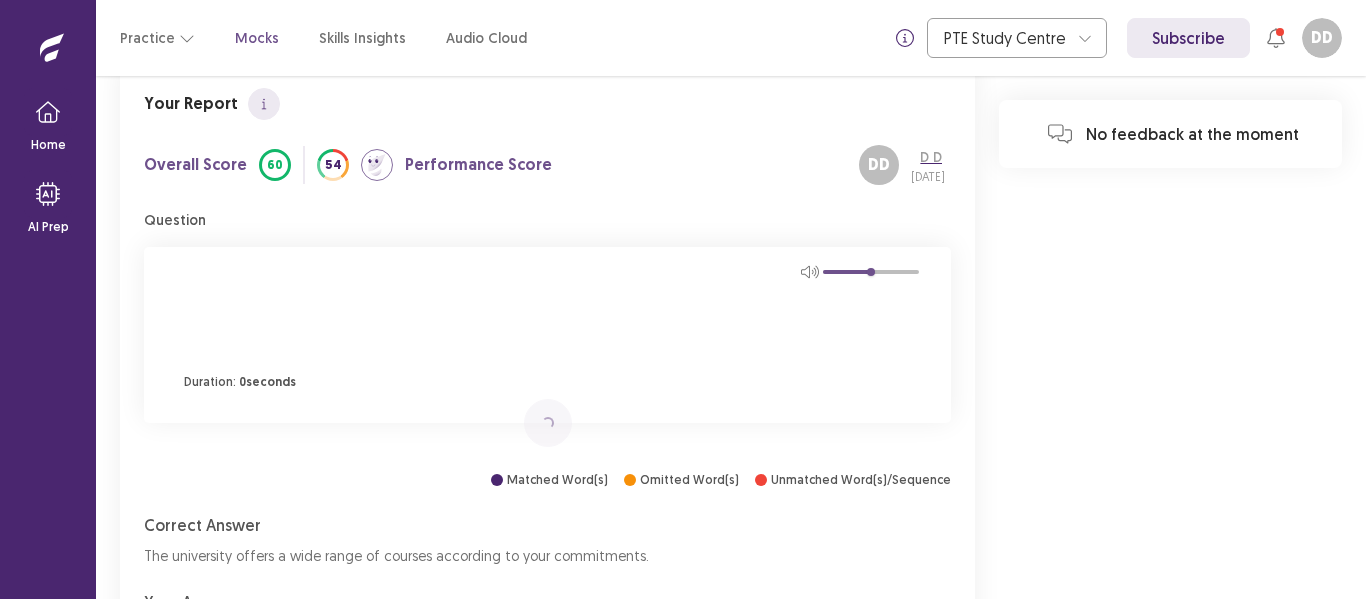 scroll, scrollTop: 300, scrollLeft: 0, axis: vertical 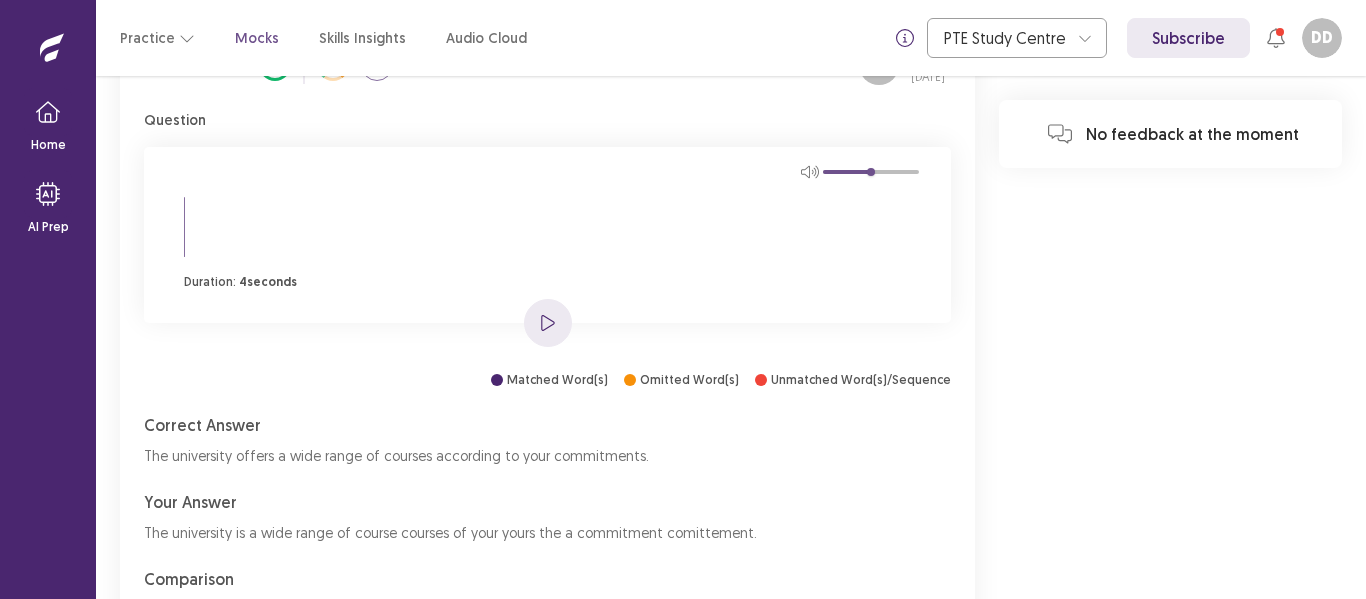 click on "3" at bounding box center (589, 1155) 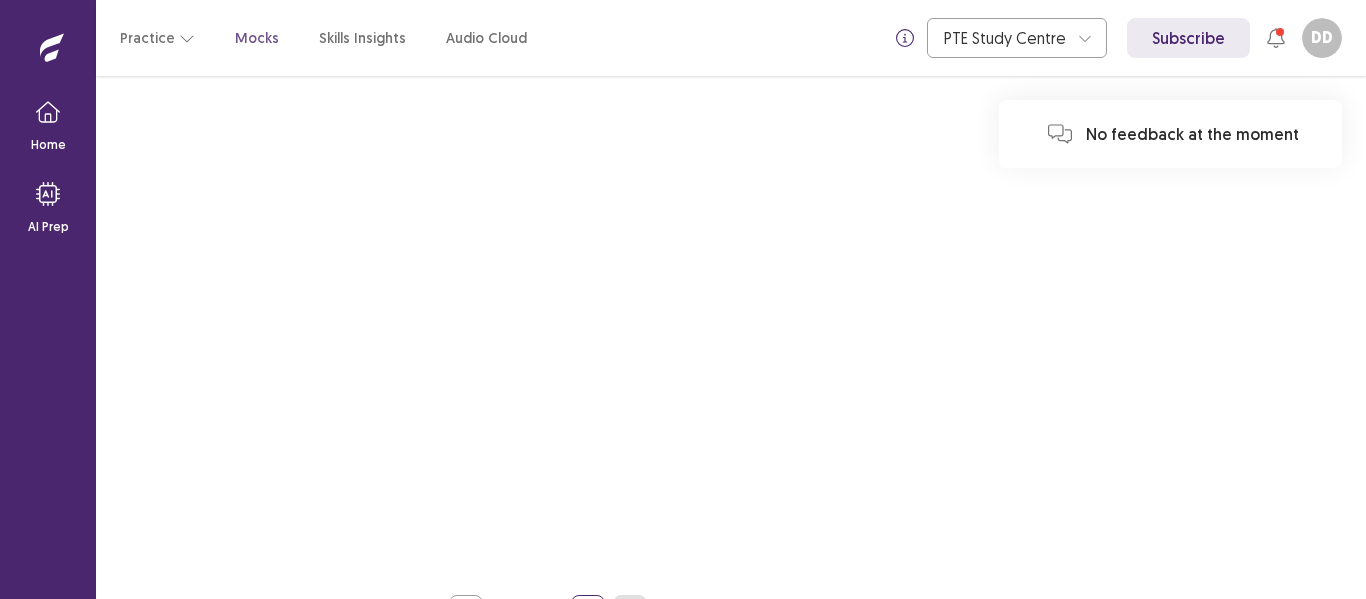 scroll, scrollTop: 188, scrollLeft: 0, axis: vertical 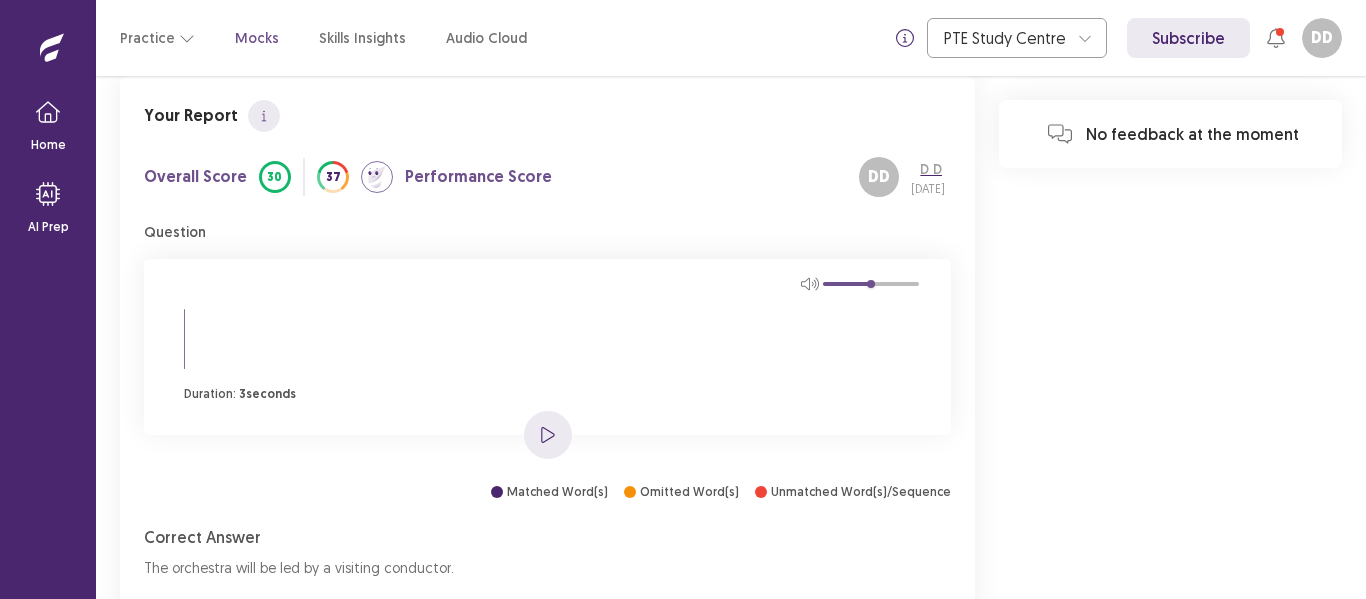 click 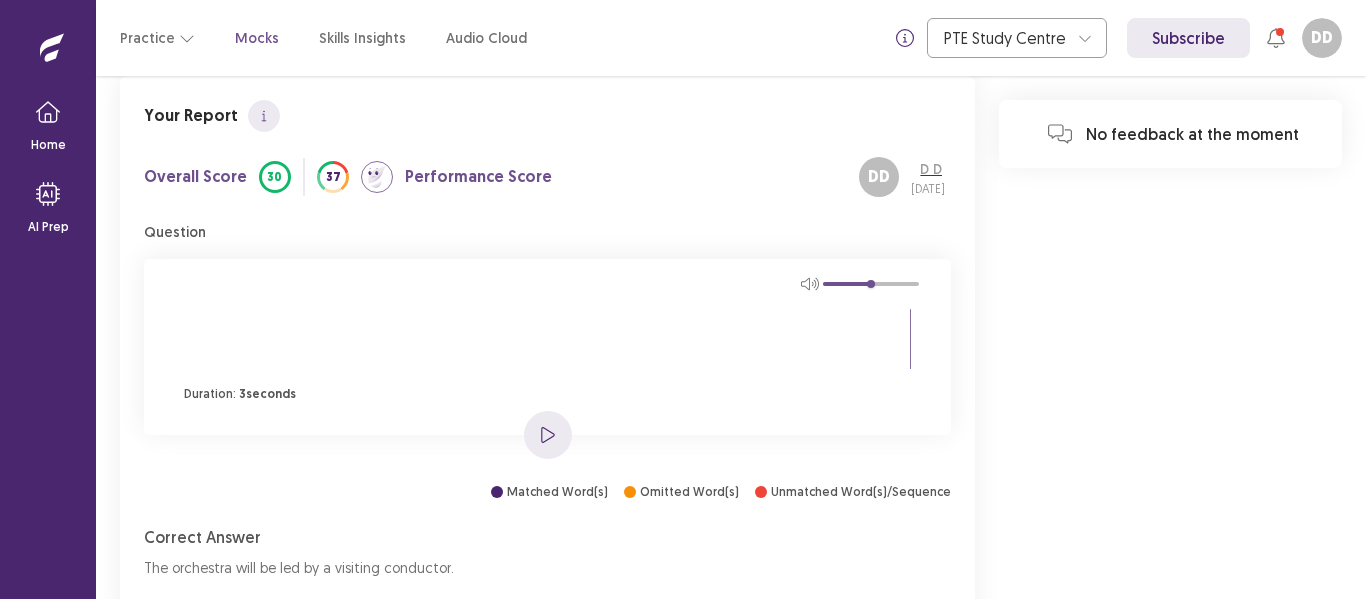 click 